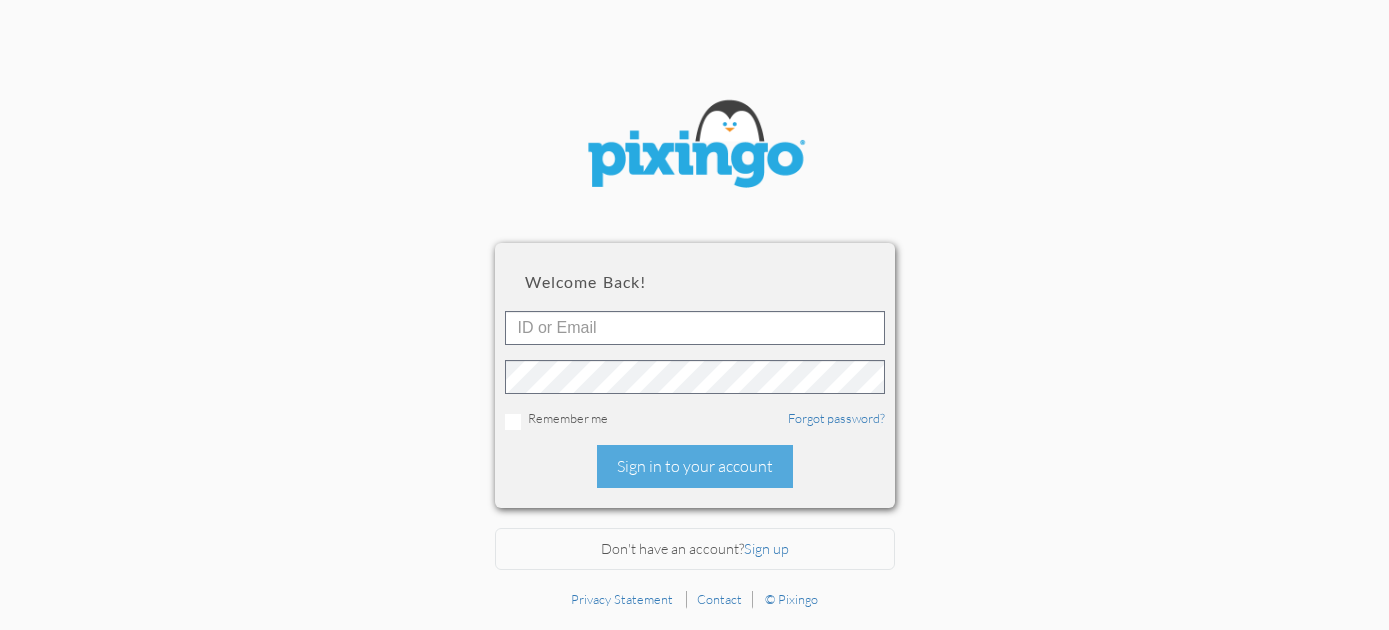 scroll, scrollTop: 0, scrollLeft: 0, axis: both 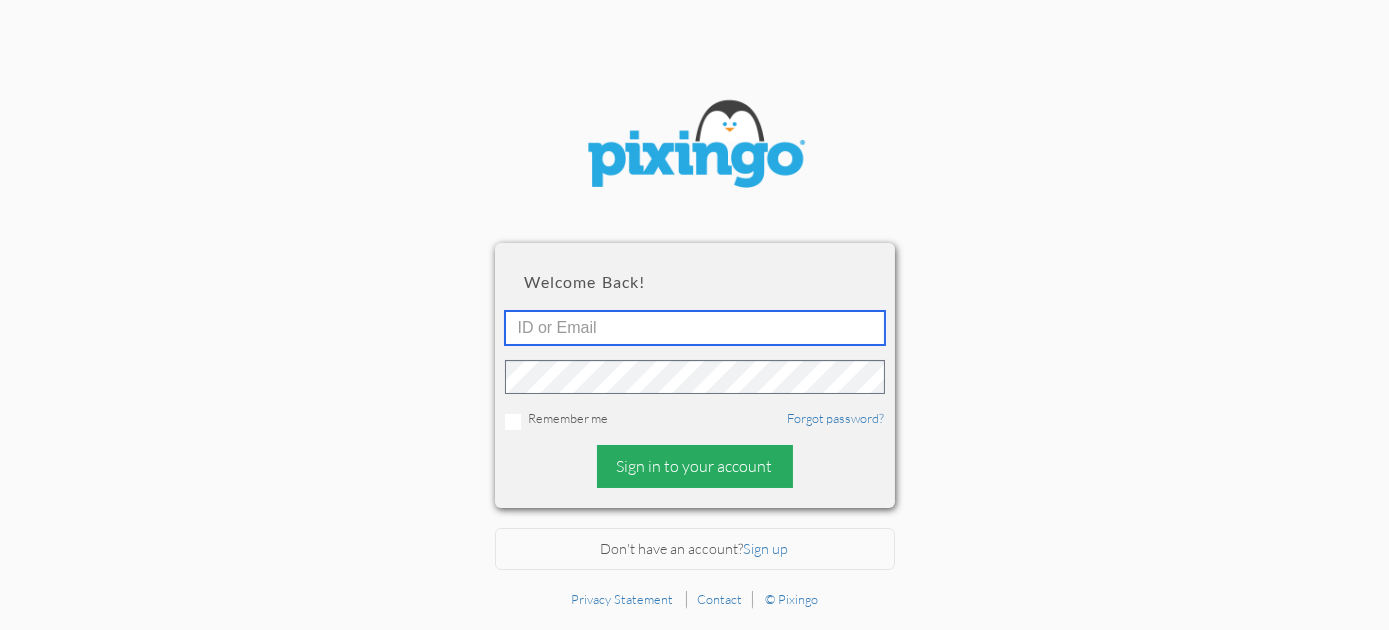 type on "4892" 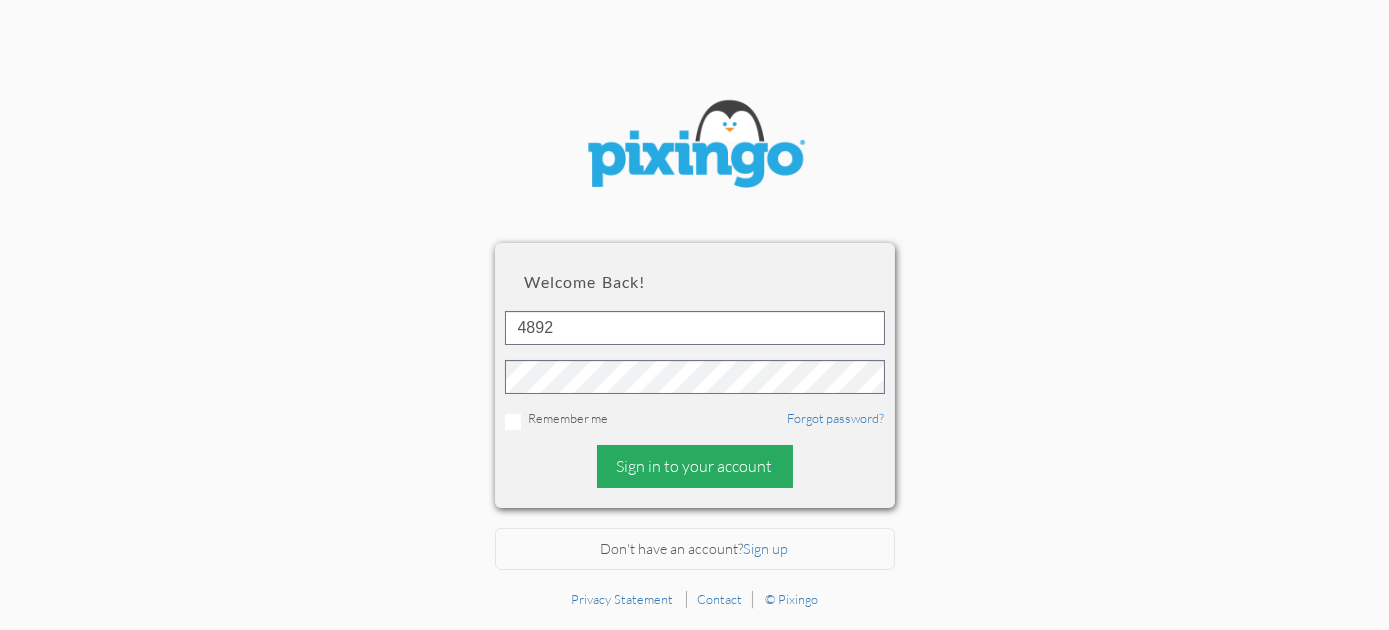 click on "Sign in to your account" at bounding box center (695, 466) 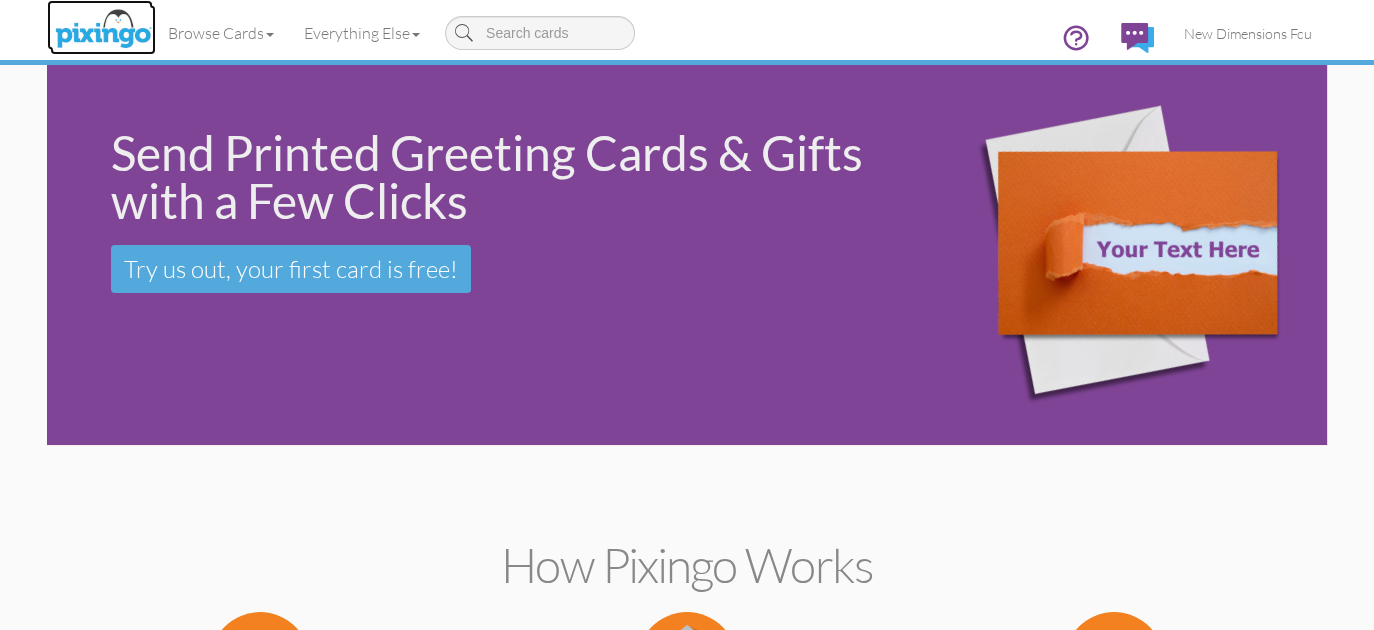 click at bounding box center [103, 30] 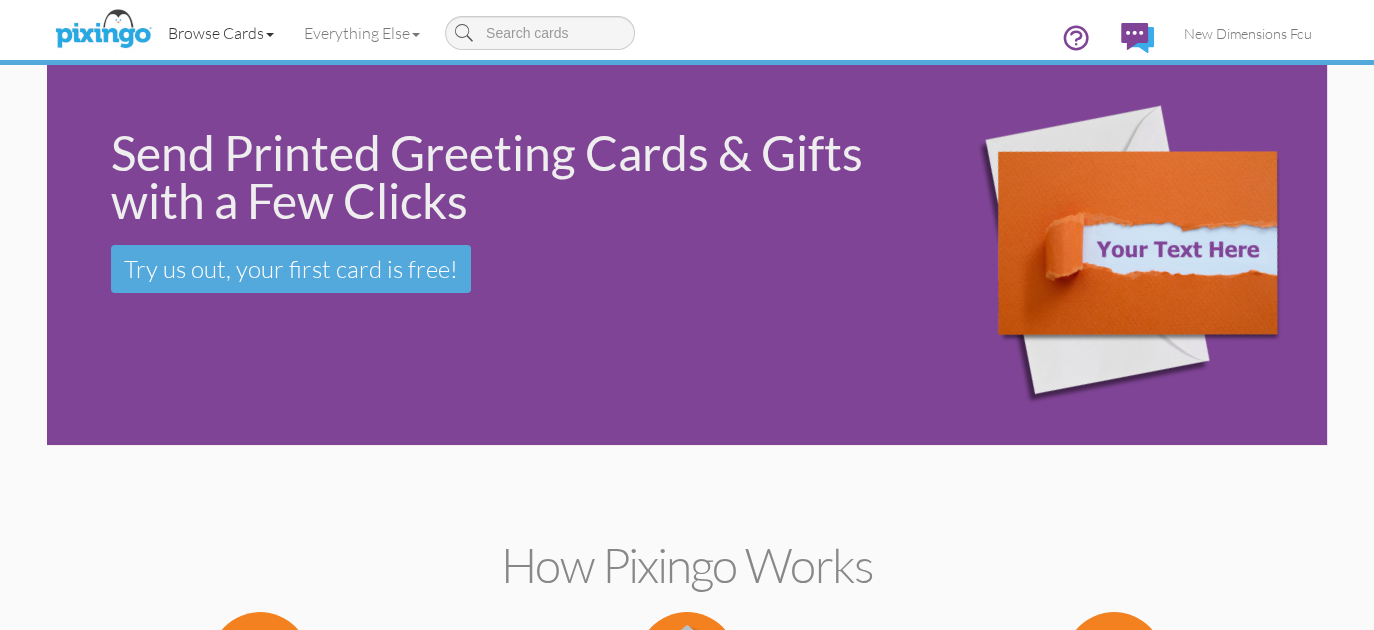 click on "Browse Cards" at bounding box center (221, 33) 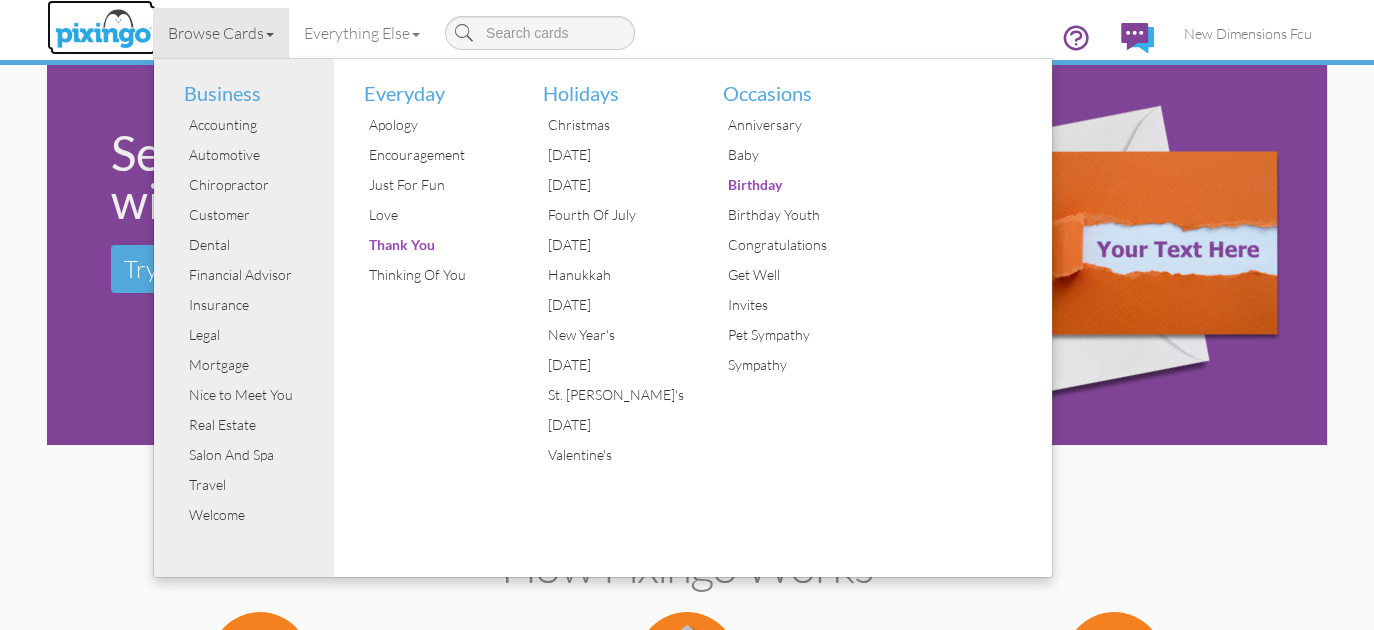 click at bounding box center [103, 30] 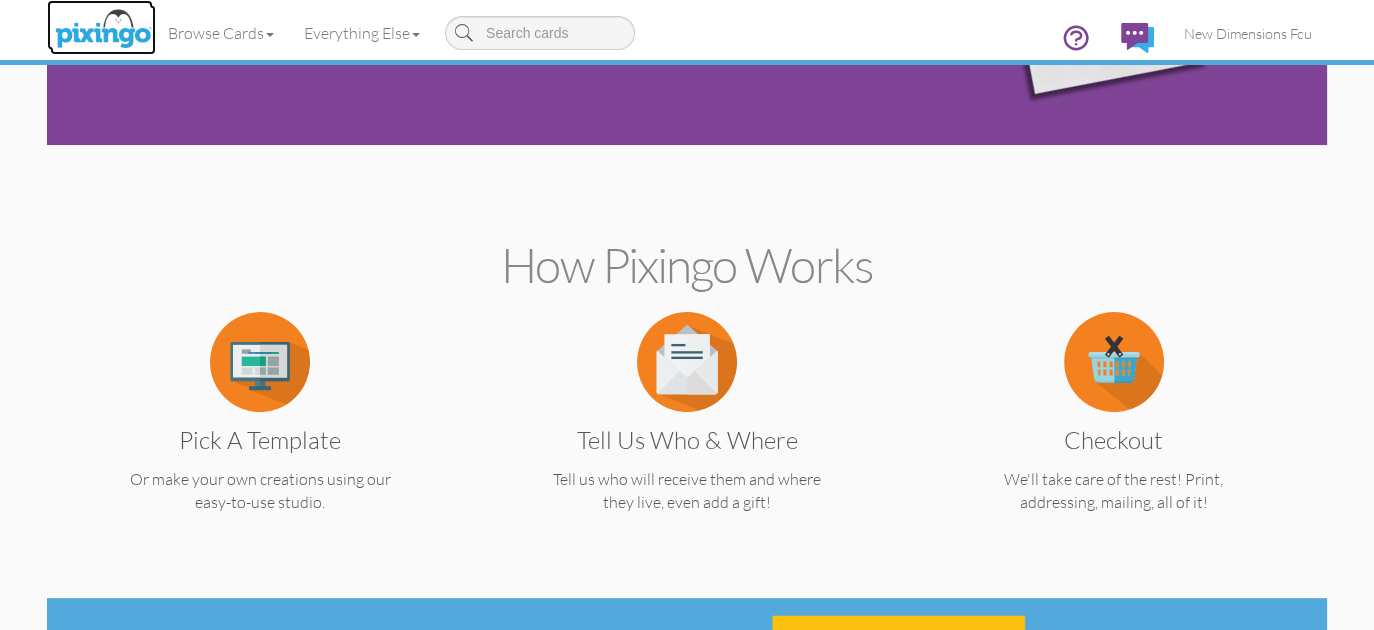 scroll, scrollTop: 500, scrollLeft: 0, axis: vertical 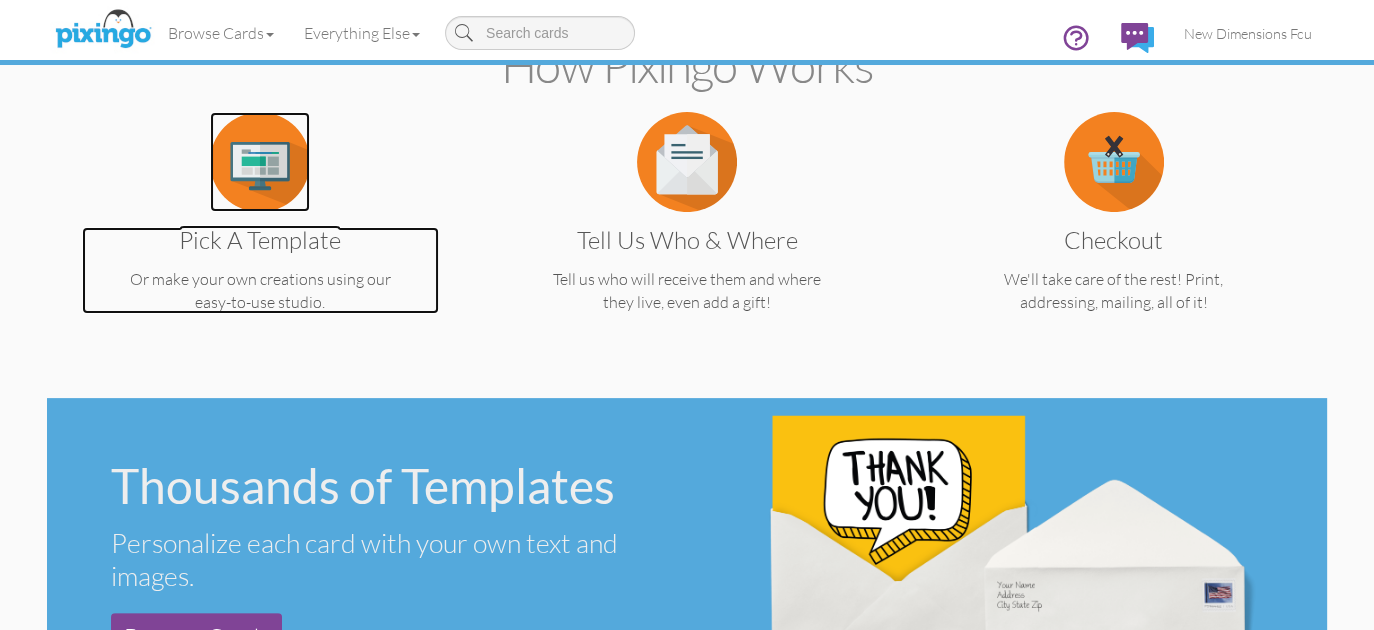 click at bounding box center [260, 162] 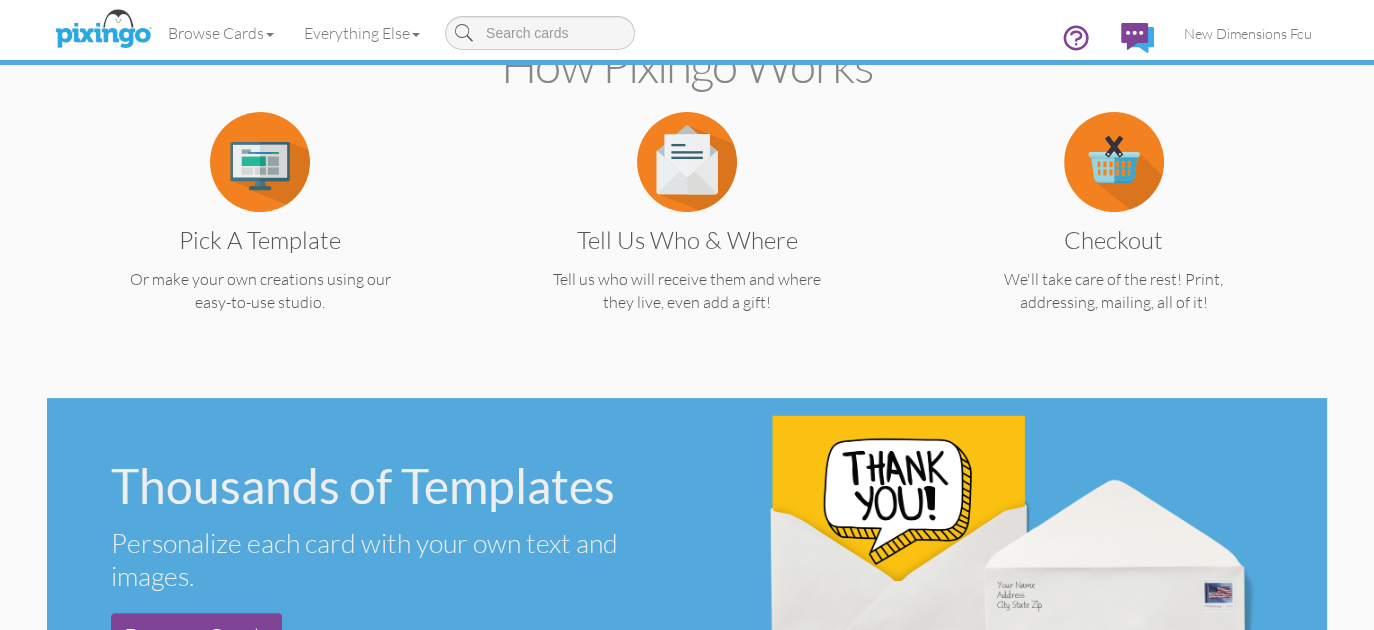 scroll, scrollTop: 0, scrollLeft: 0, axis: both 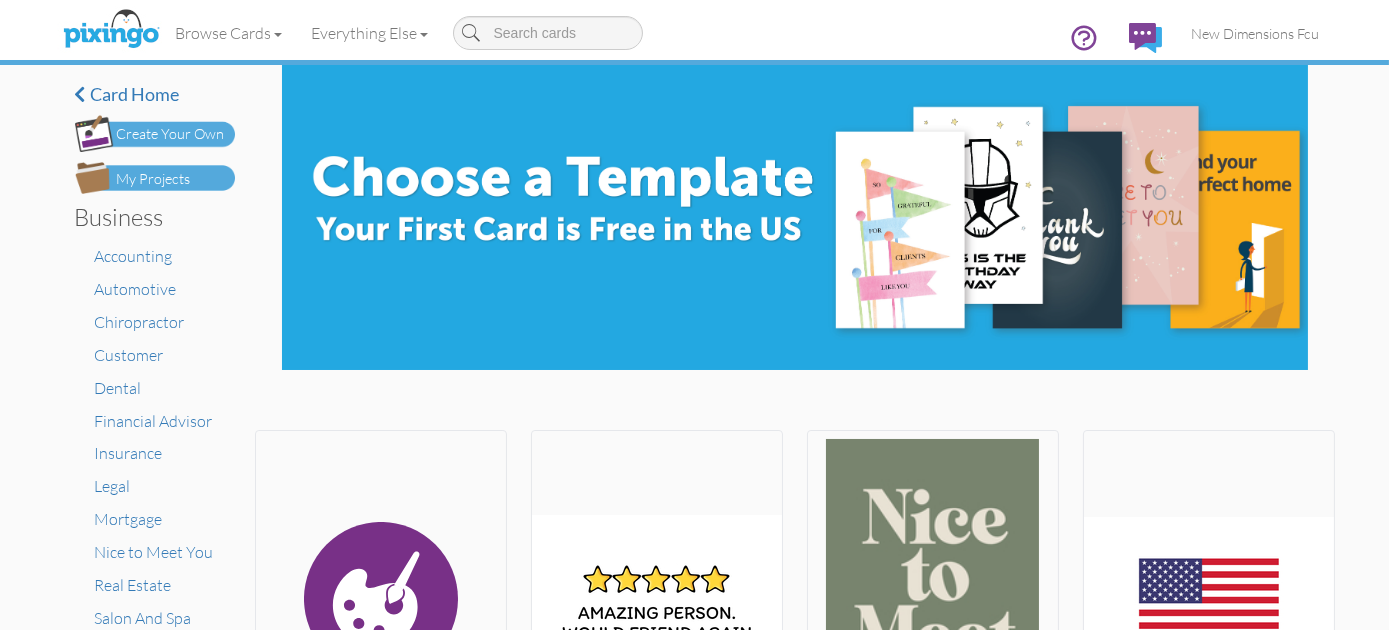 click at bounding box center [155, 178] 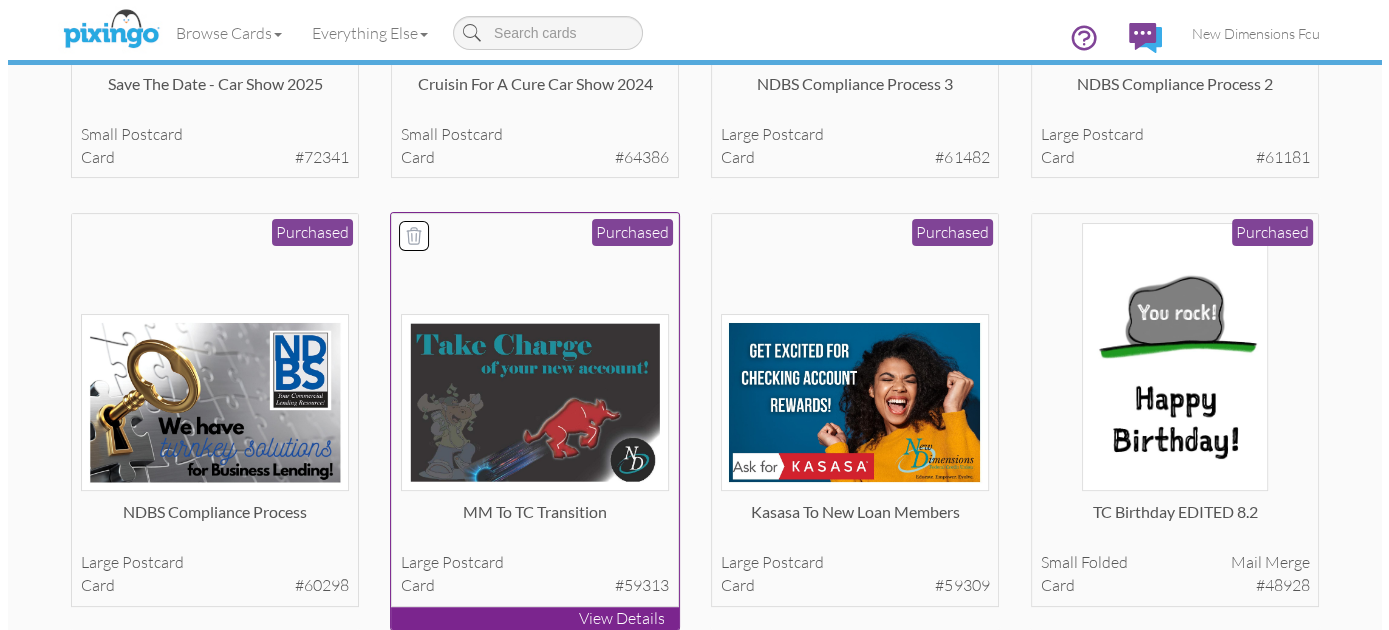 scroll, scrollTop: 632, scrollLeft: 0, axis: vertical 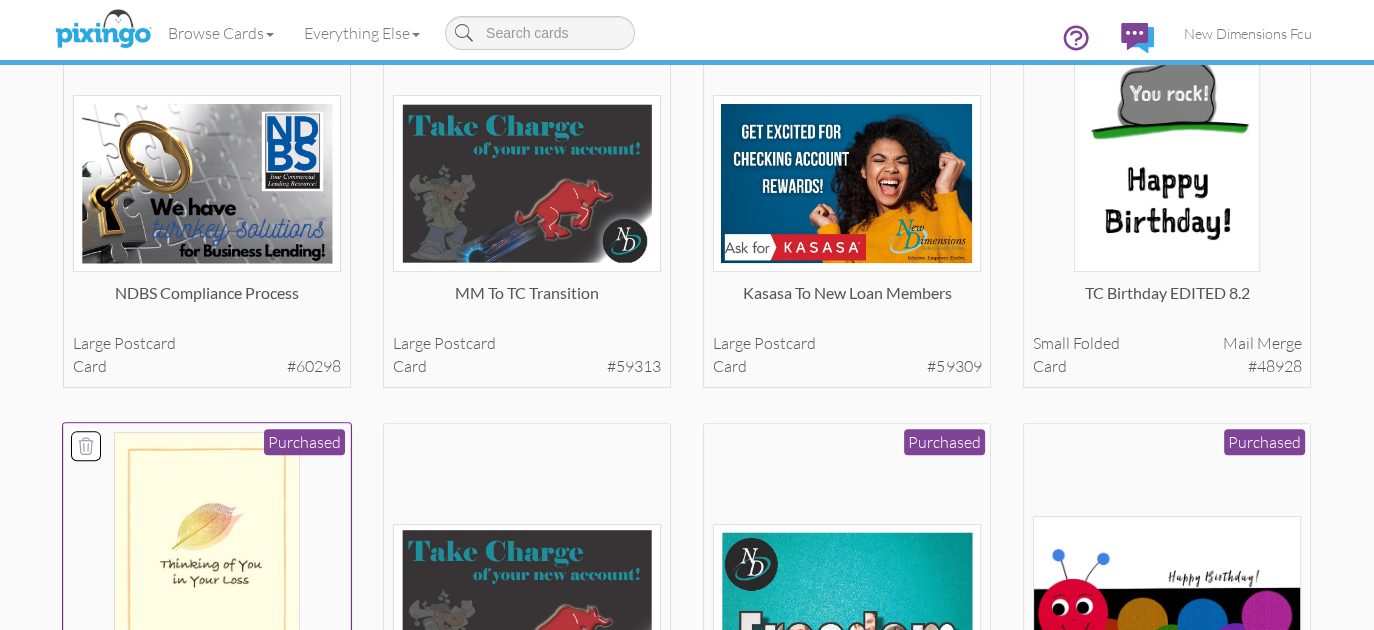 click at bounding box center (206, 566) 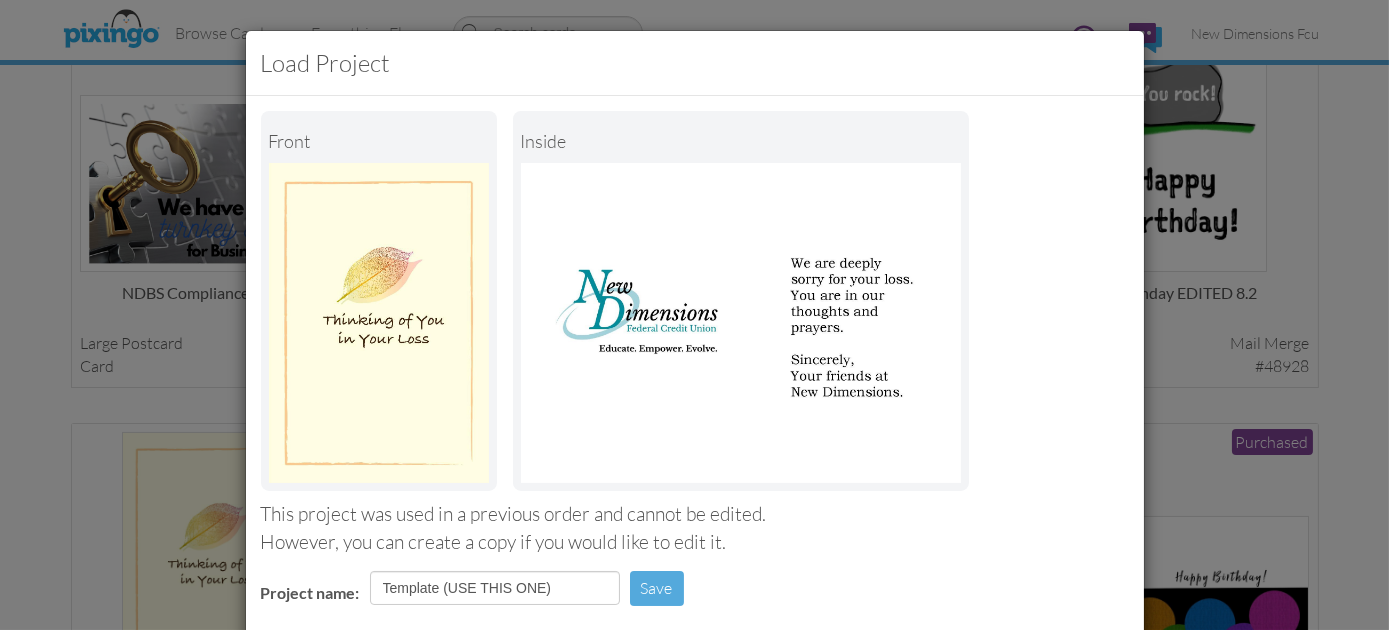 scroll, scrollTop: 303, scrollLeft: 0, axis: vertical 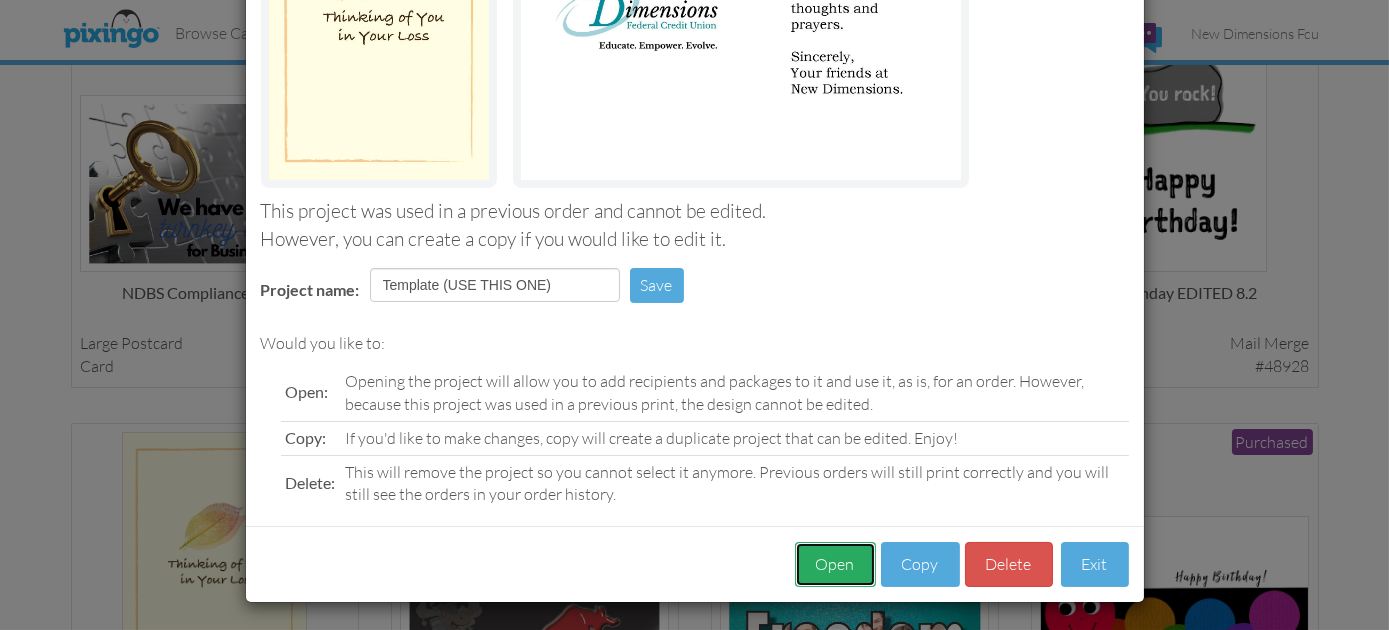click on "Open" at bounding box center [835, 564] 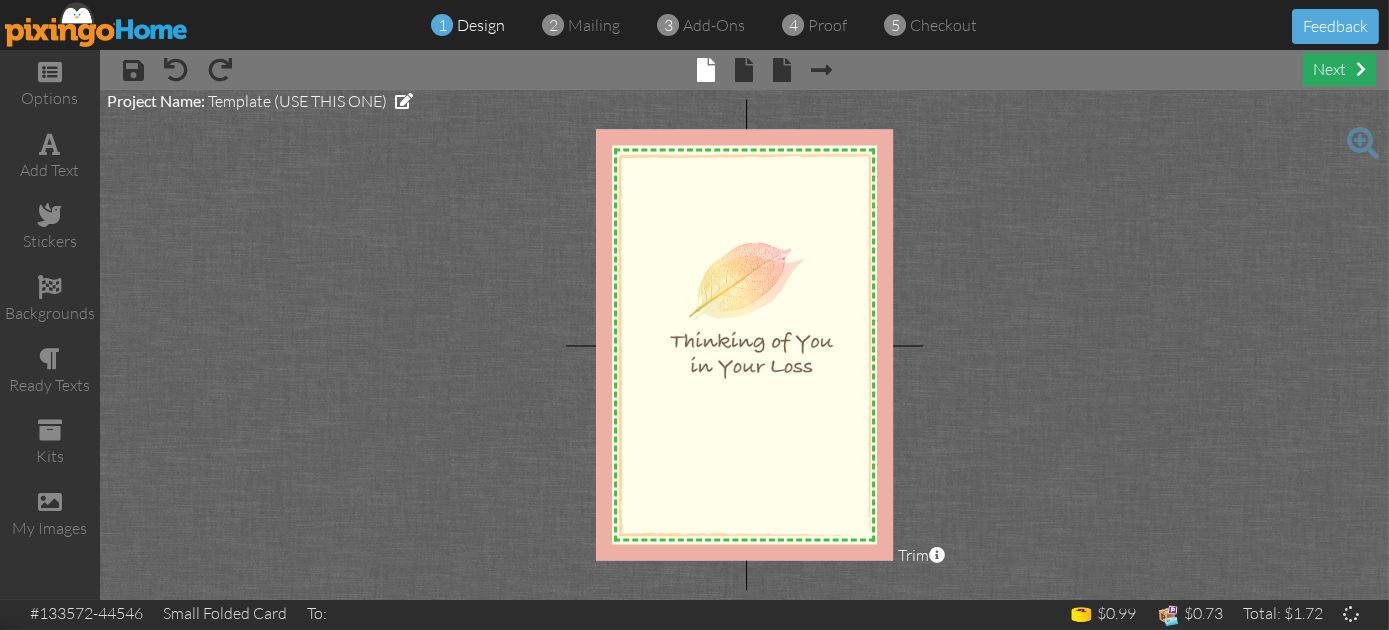 click on "next" at bounding box center (1339, 69) 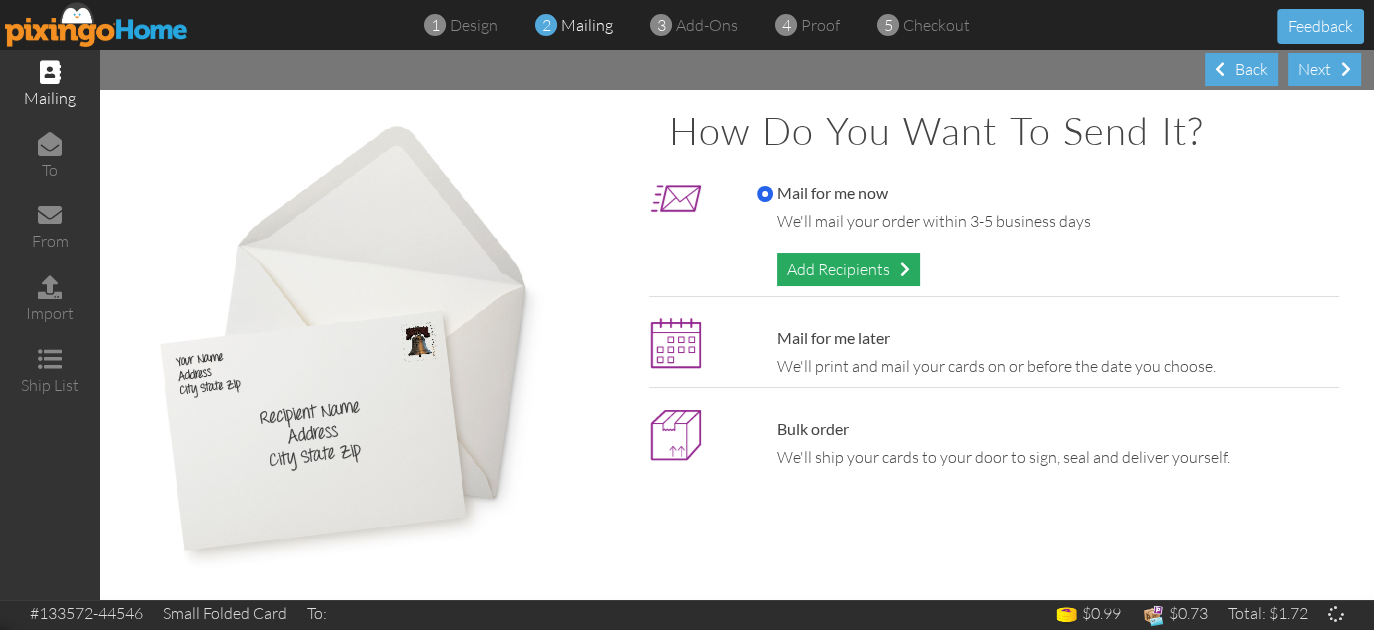 click on "Add Recipients" at bounding box center (848, 269) 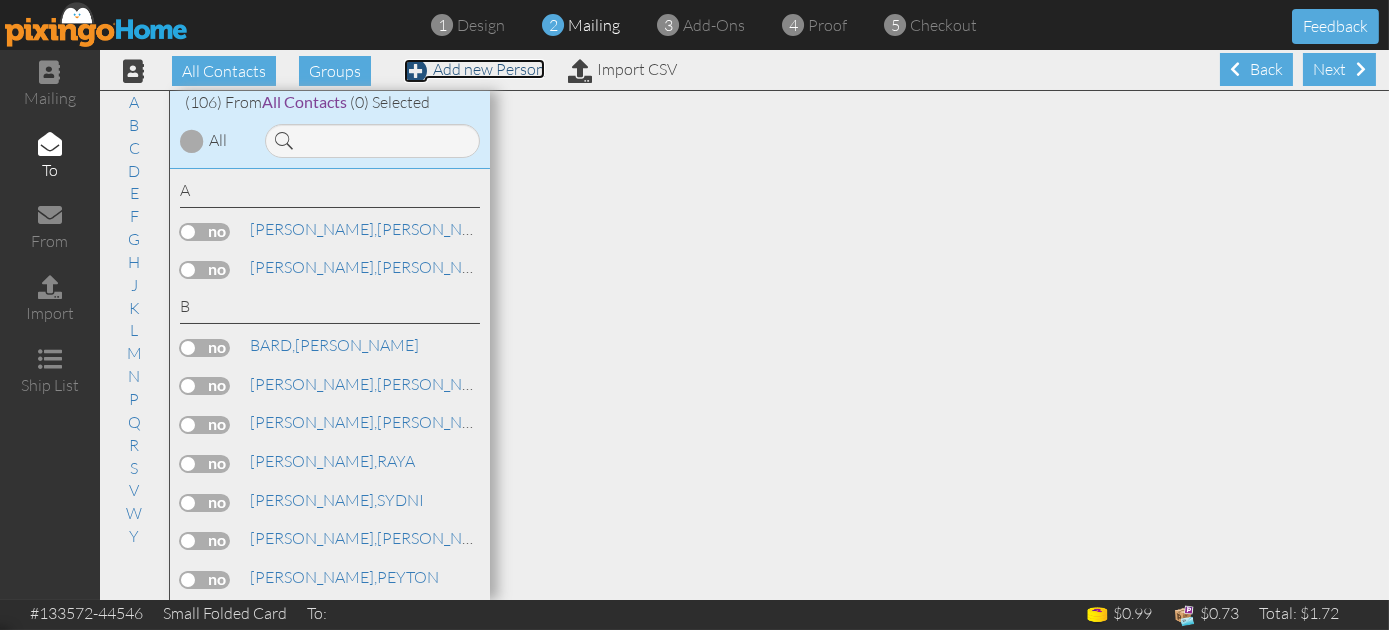 click on "Add new Person" at bounding box center [474, 69] 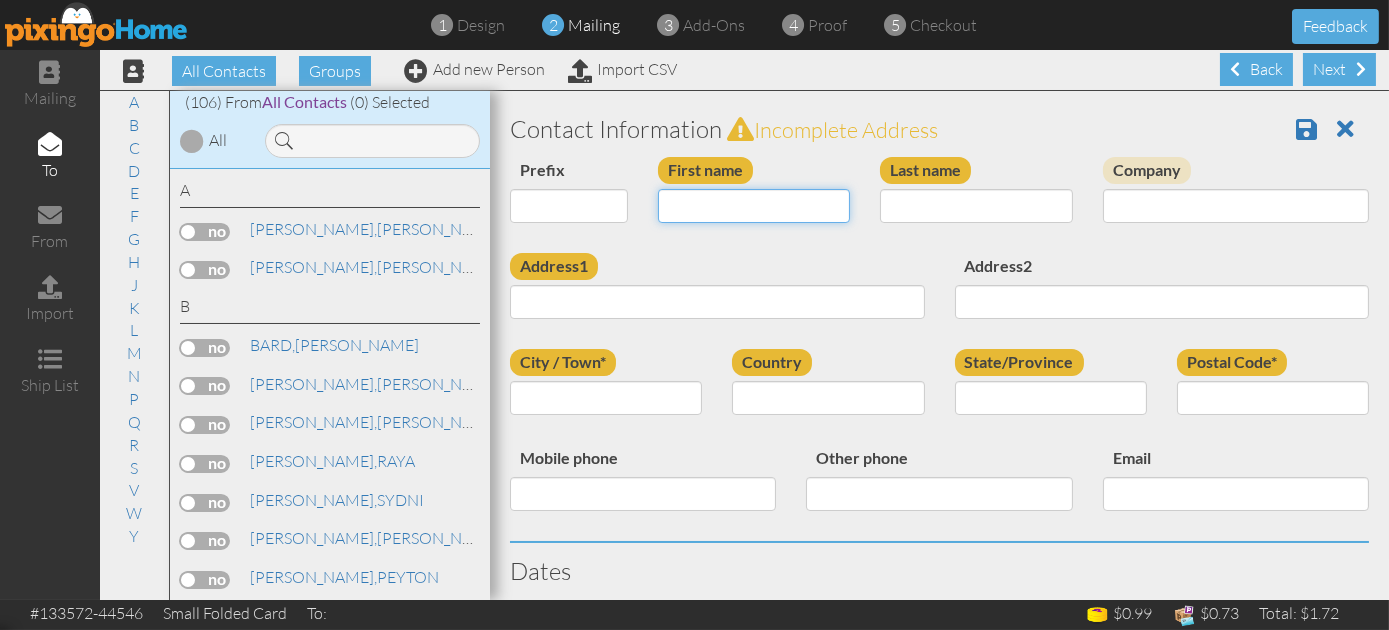 click on "First name" at bounding box center [754, 206] 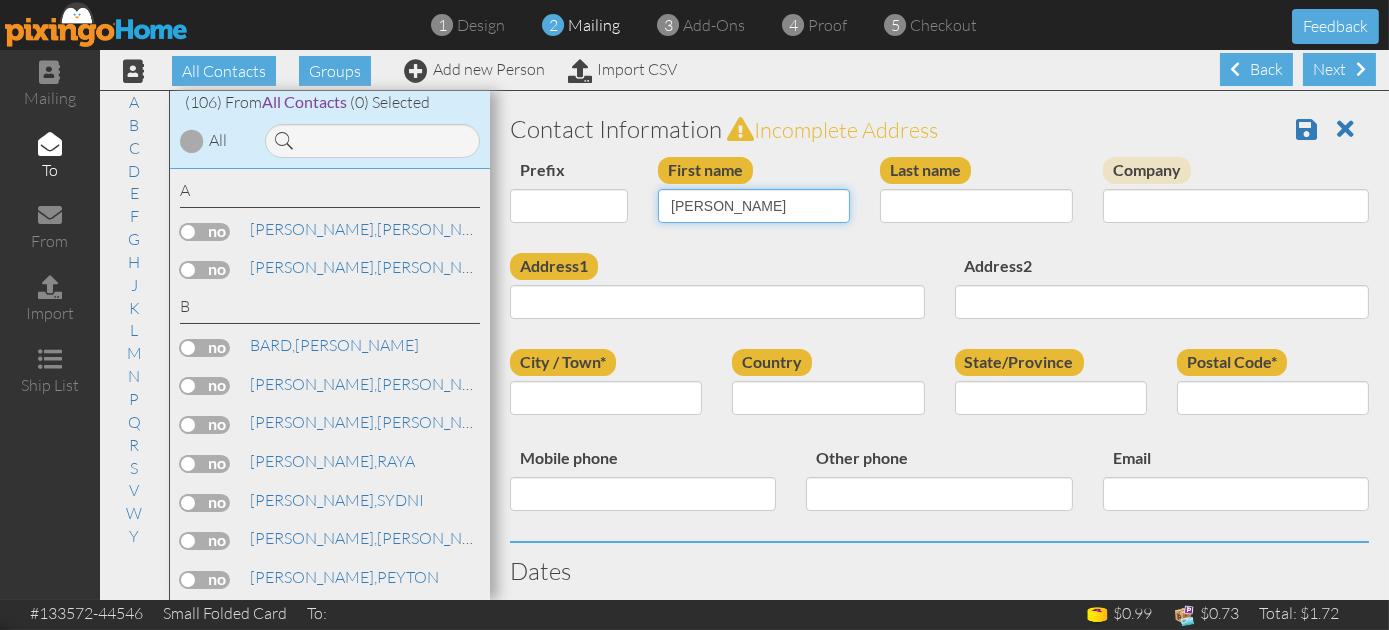 type on "[PERSON_NAME]" 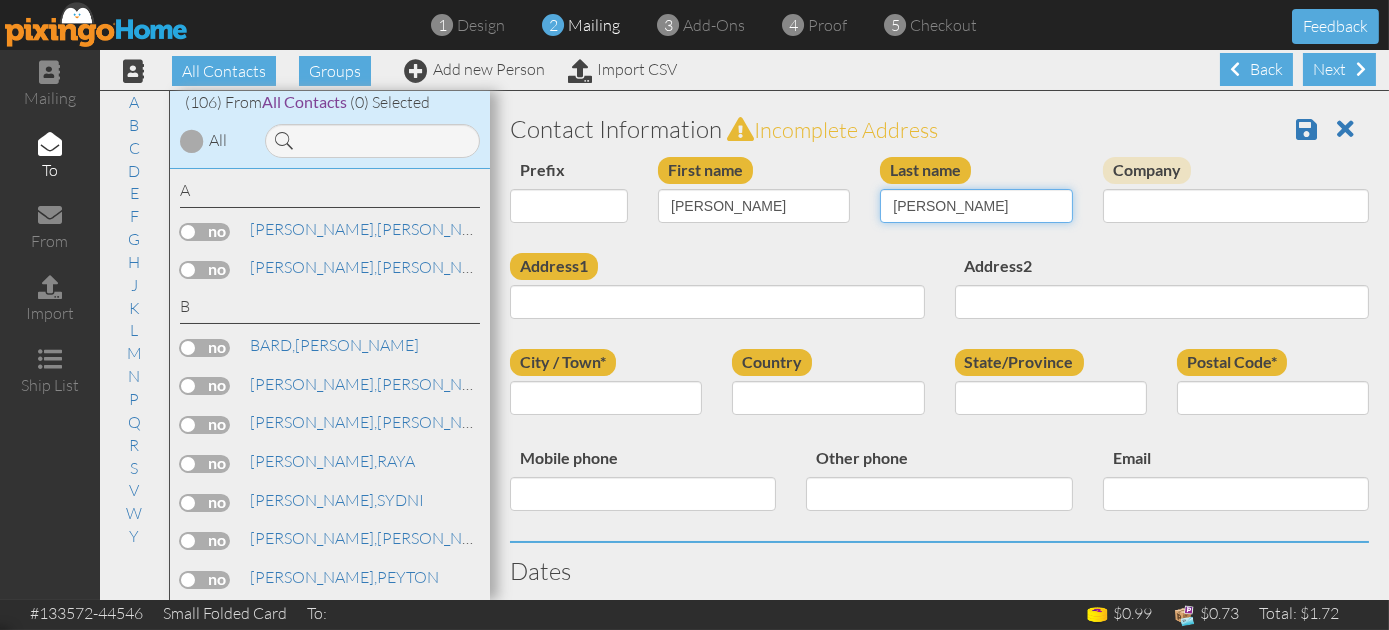 type on "[PERSON_NAME]" 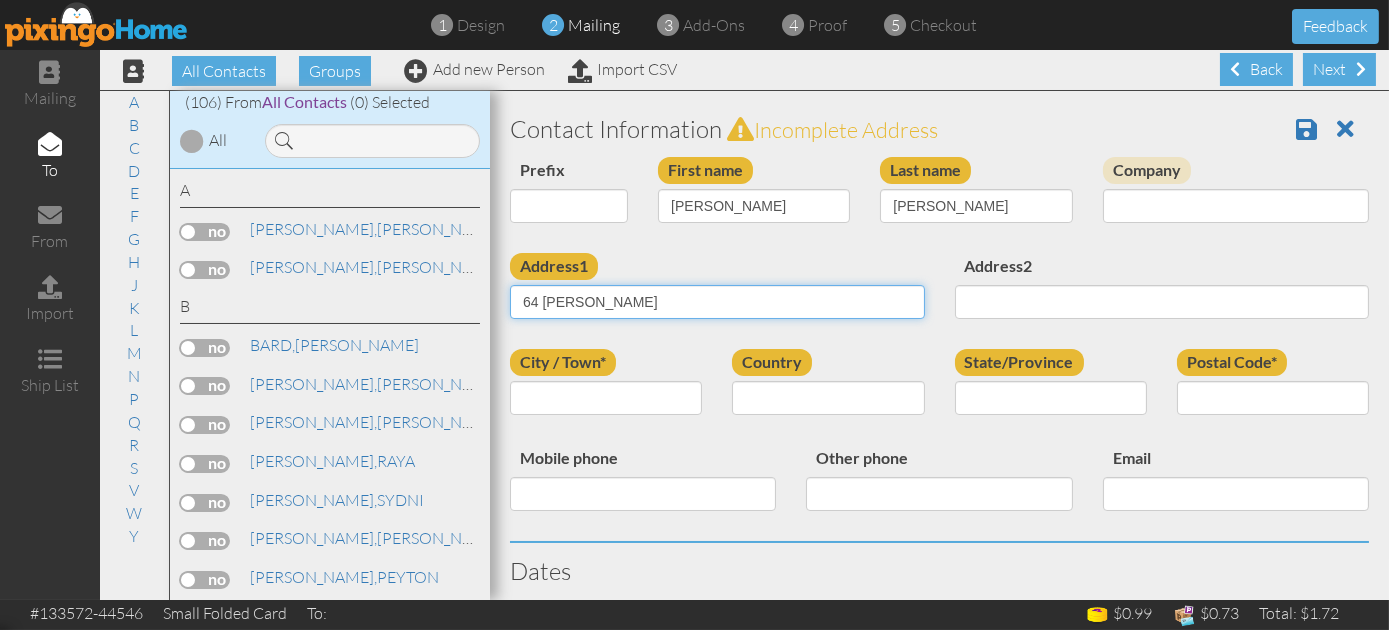 type on "64 [PERSON_NAME]" 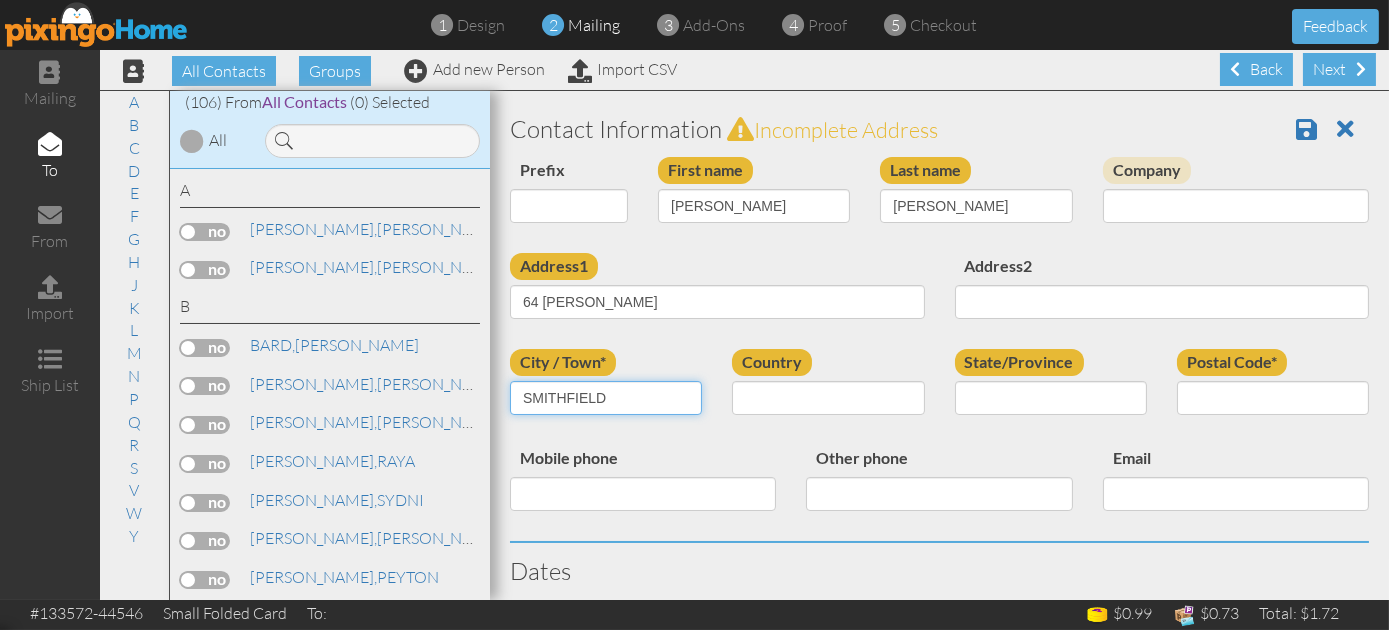 type on "SMITHFIELD" 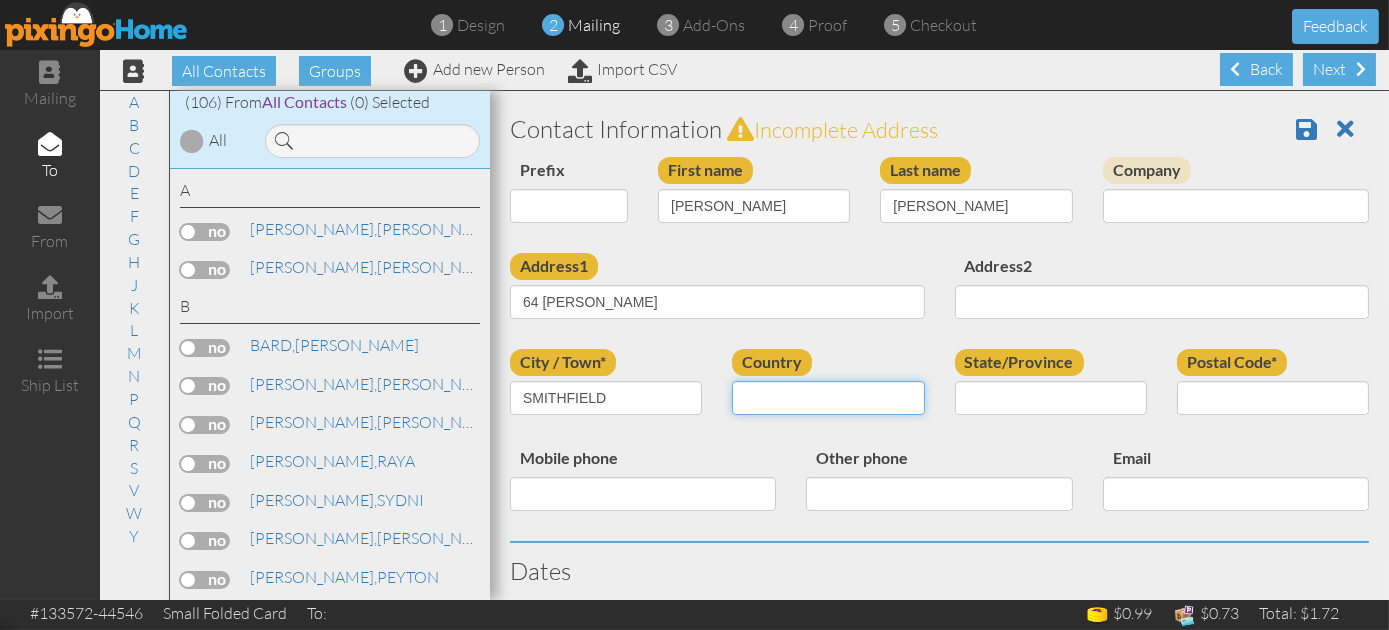 select on "object:2550" 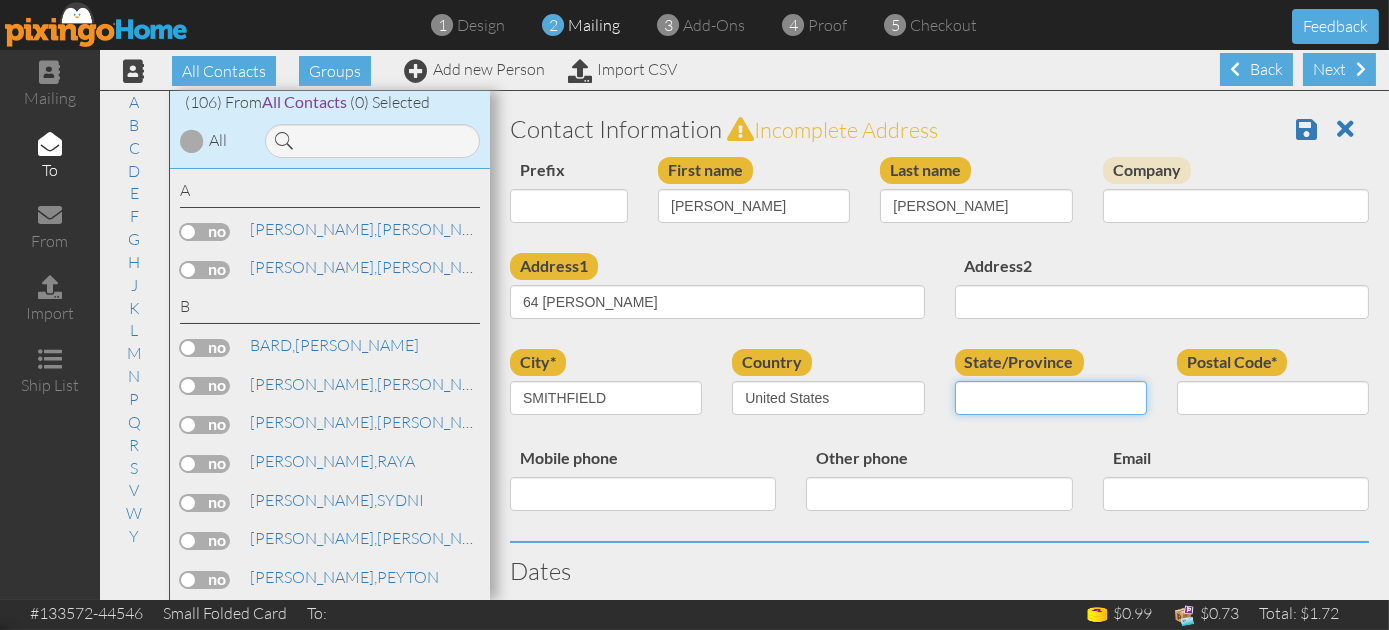 select on "object:2820" 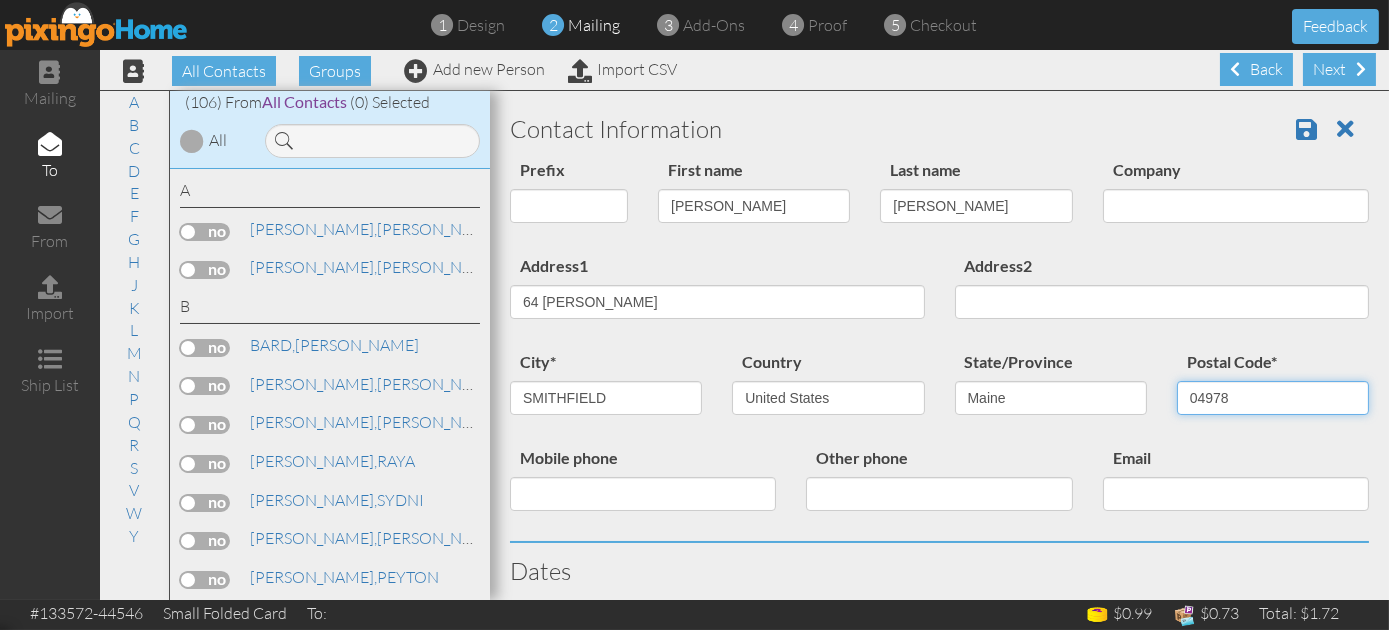 scroll, scrollTop: 722, scrollLeft: 0, axis: vertical 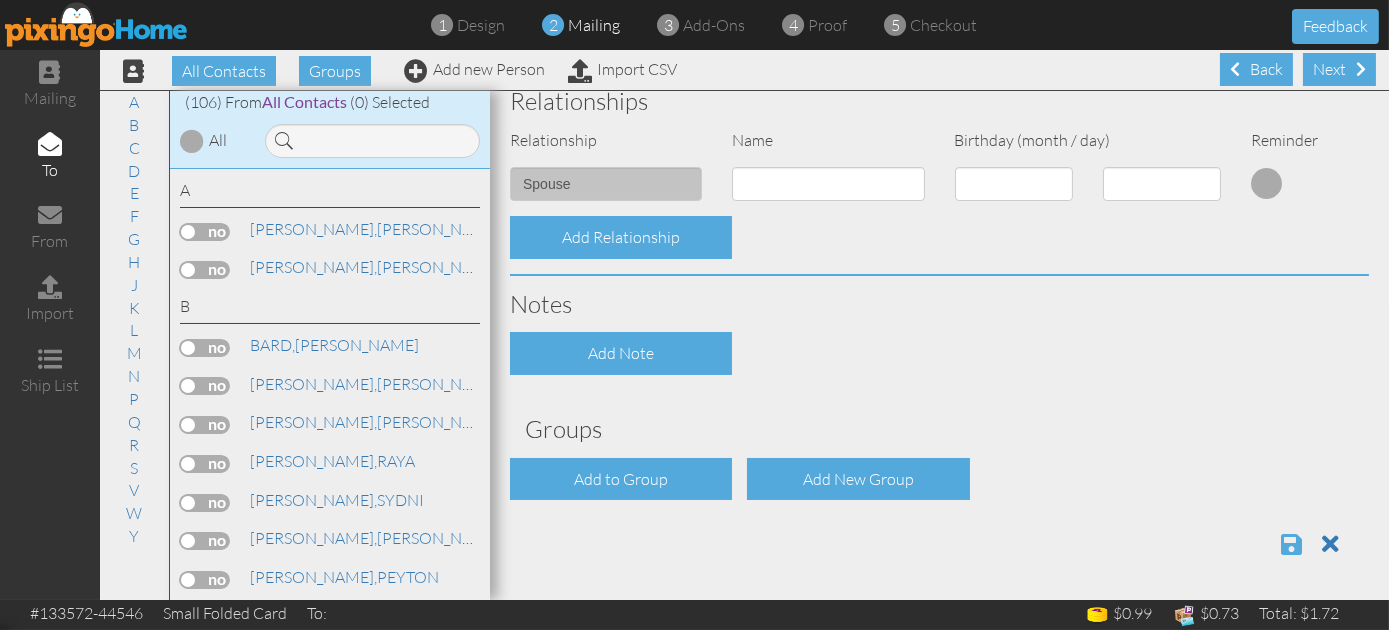type on "04978" 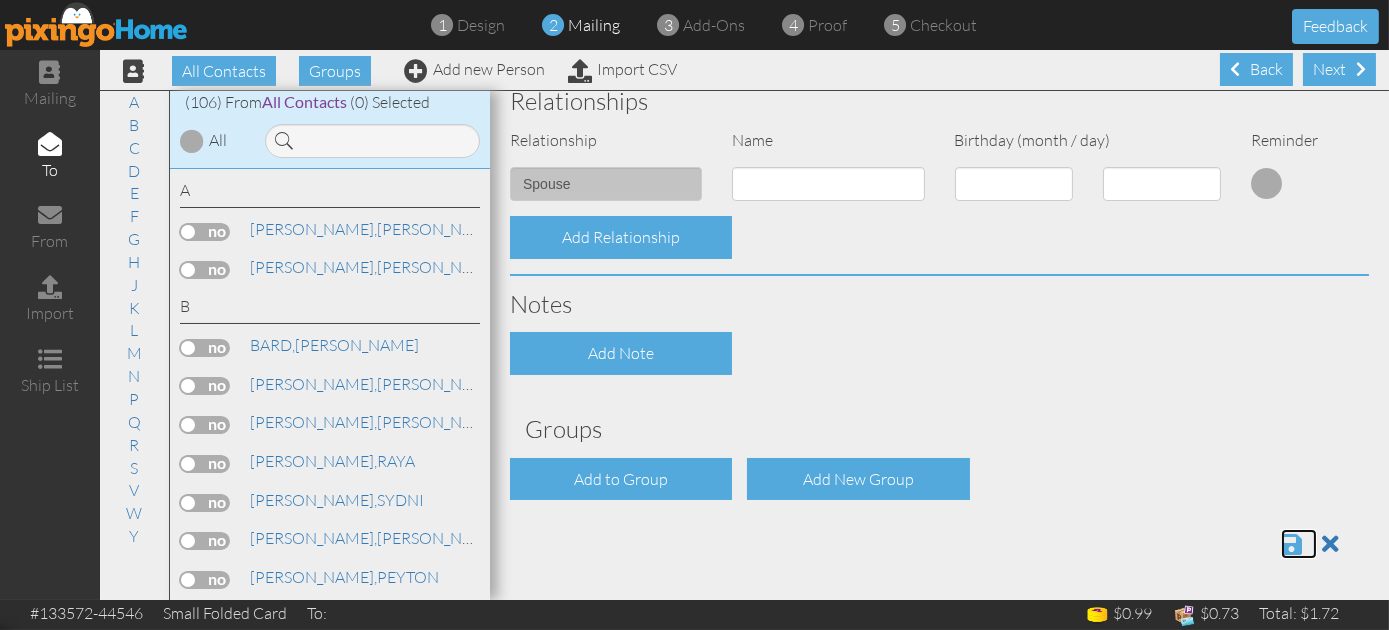 click at bounding box center [1291, 544] 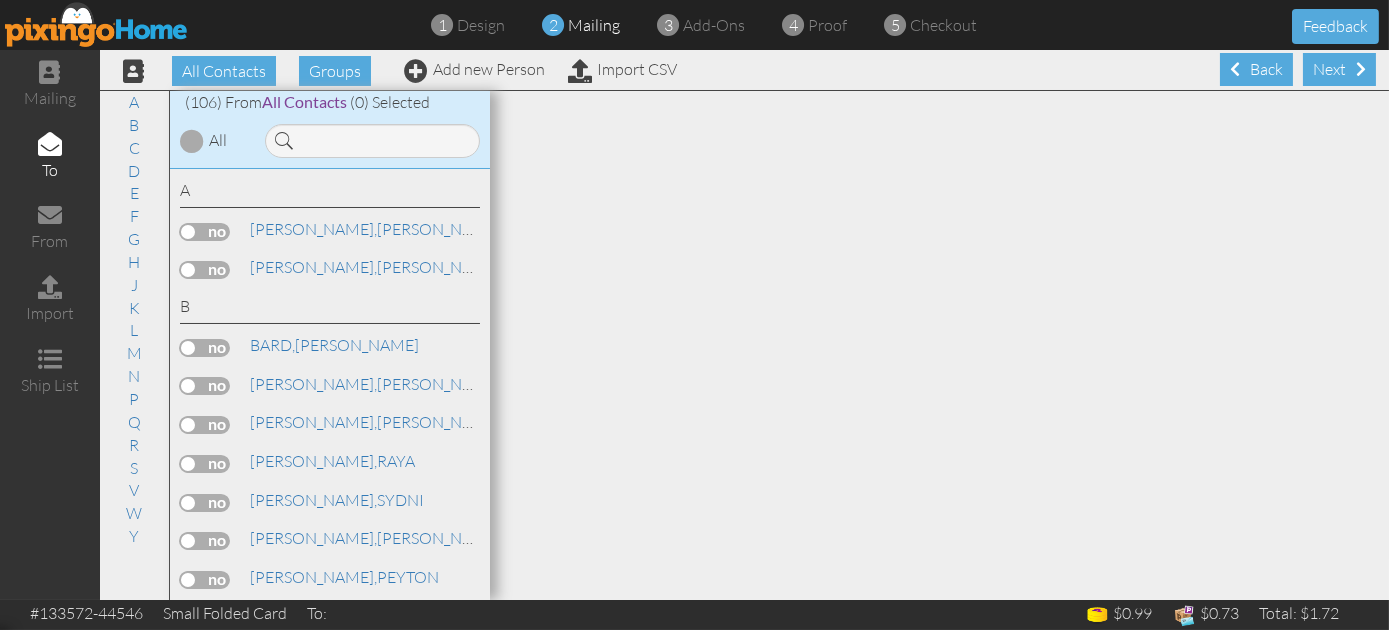 scroll, scrollTop: 0, scrollLeft: 0, axis: both 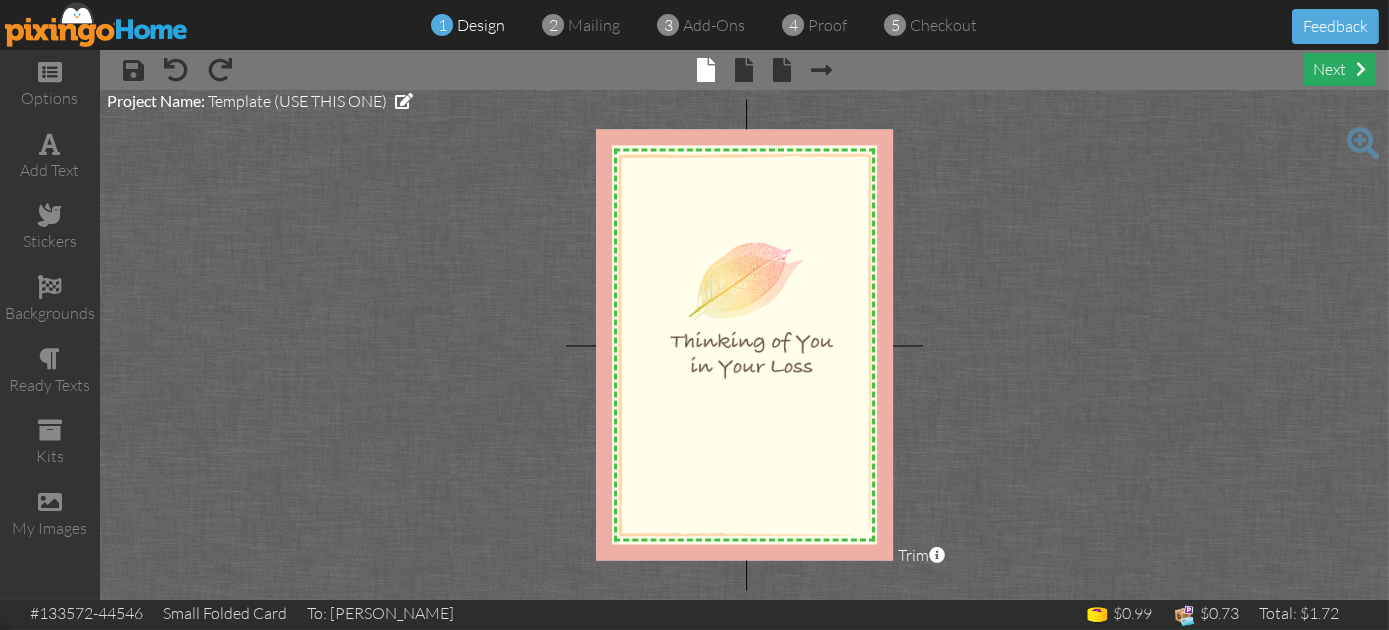 click on "next" at bounding box center [1339, 69] 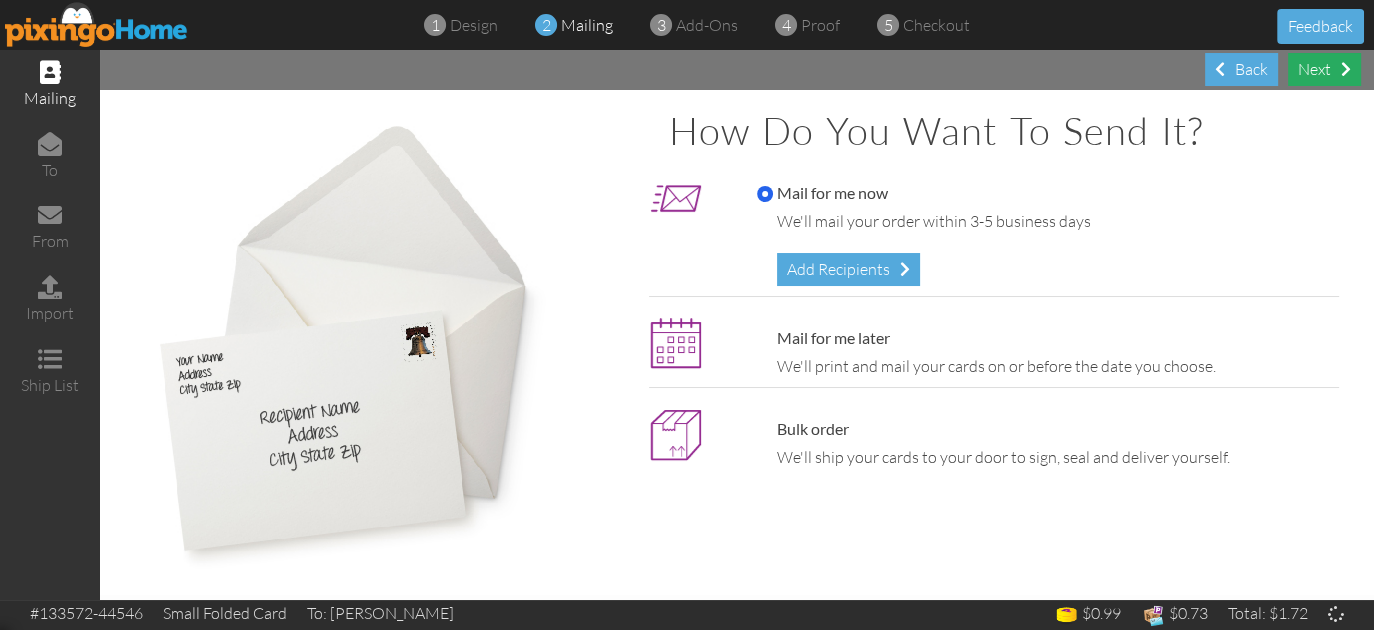 click on "Next" at bounding box center [1324, 69] 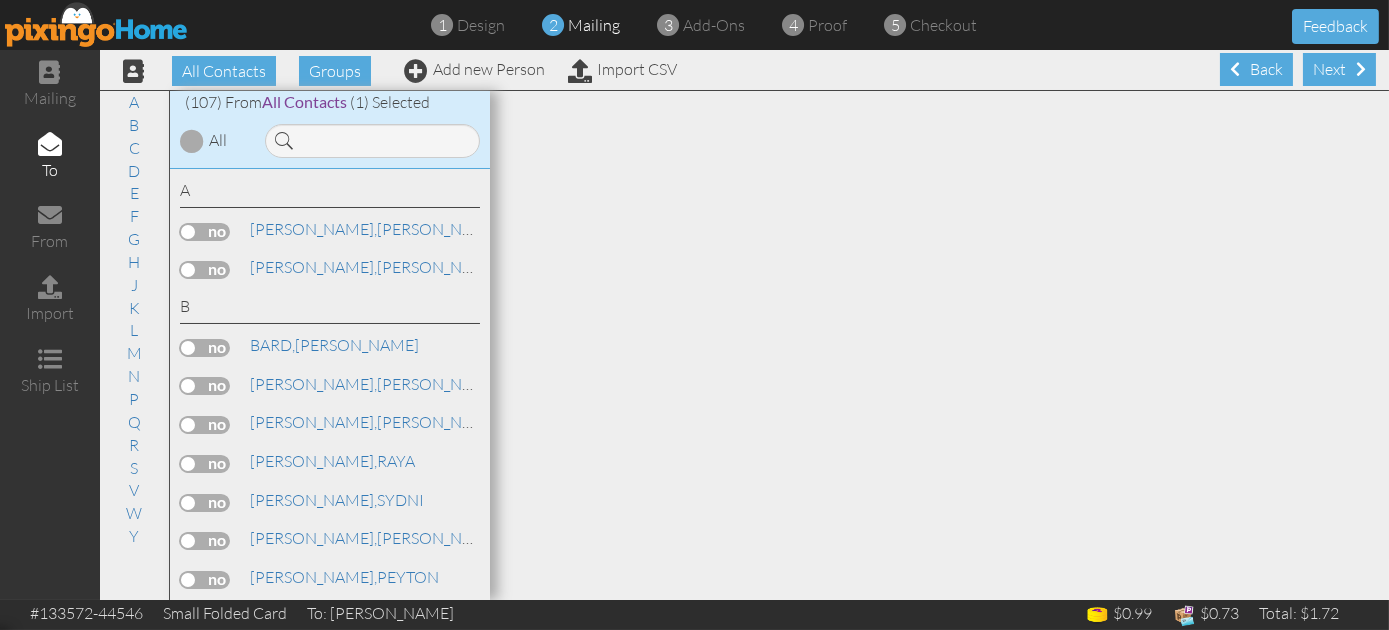 click on "Next" at bounding box center (1339, 69) 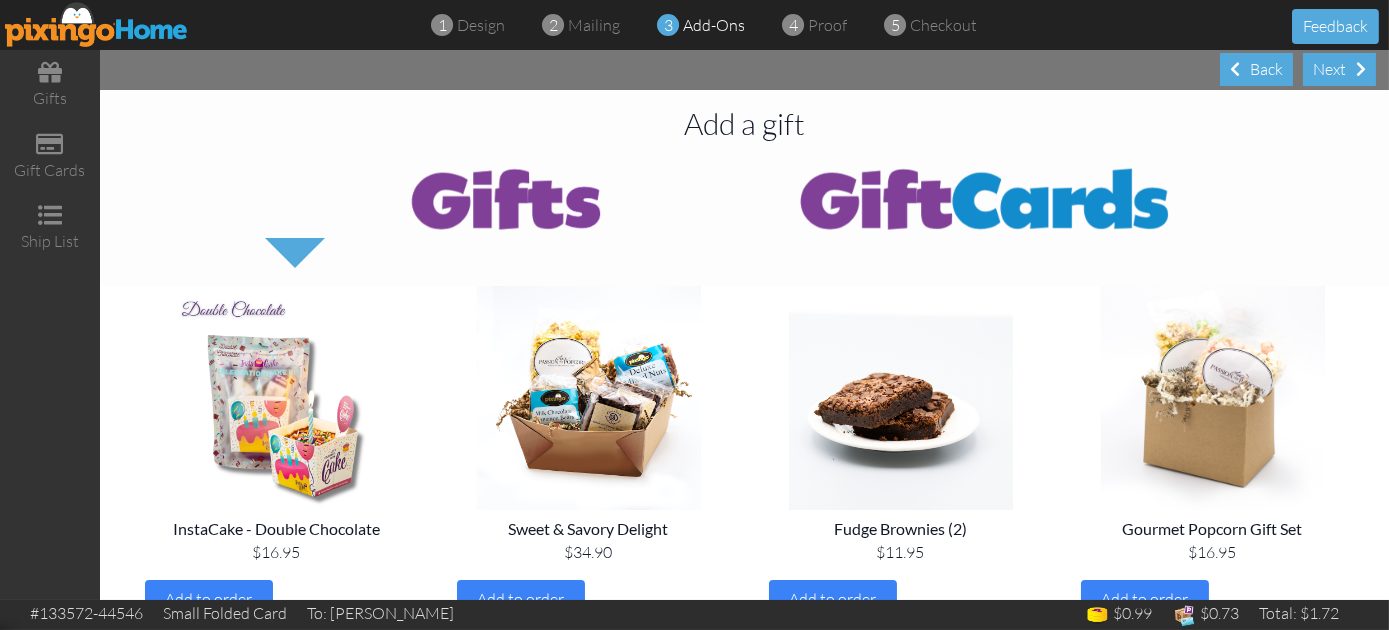 click on "Next" at bounding box center (1339, 69) 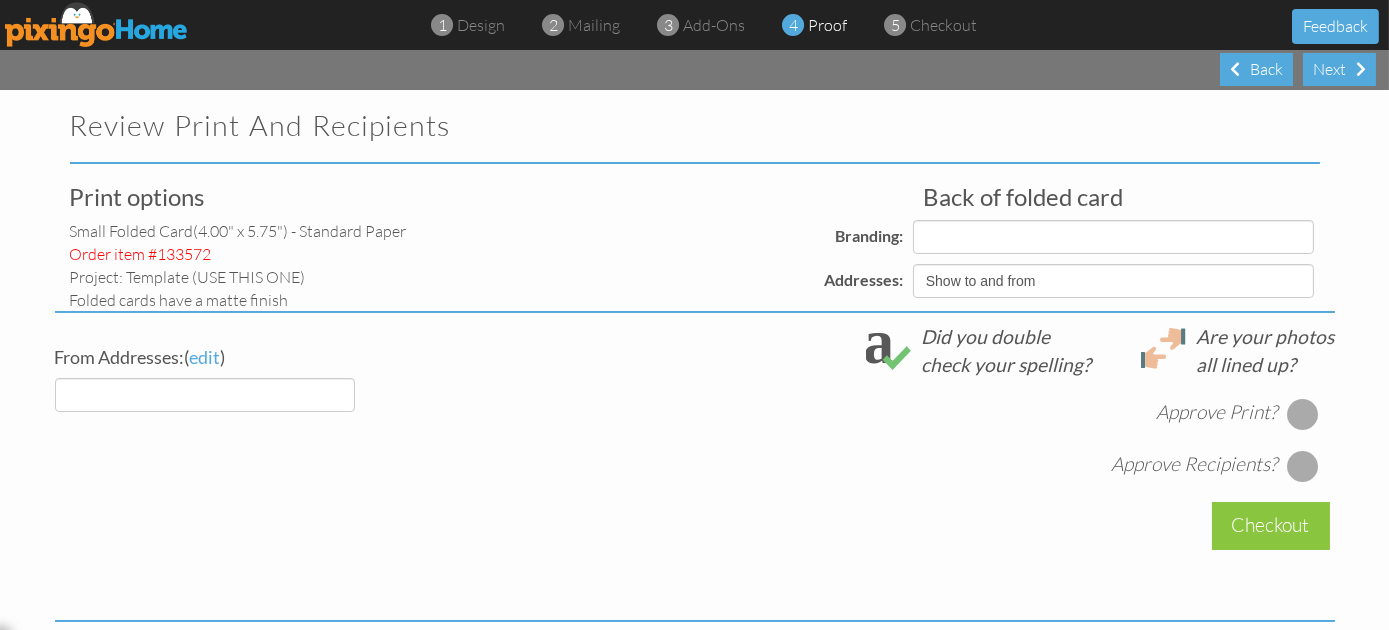 select on "object:1655" 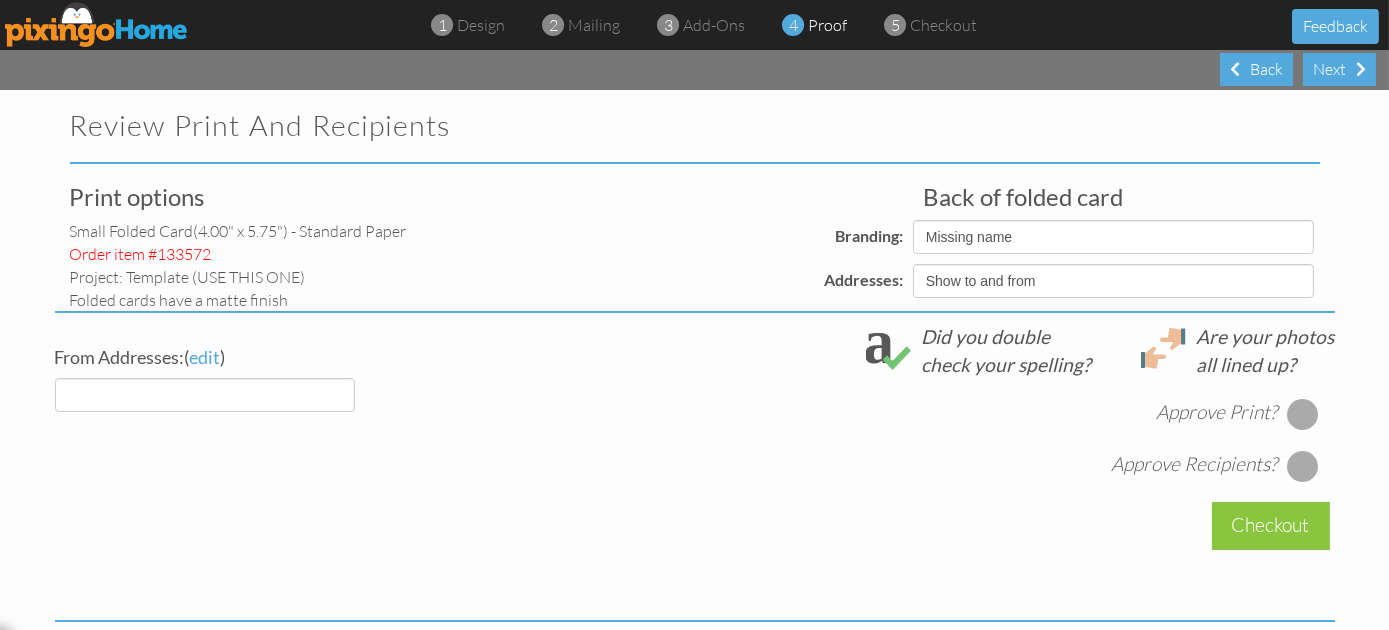 select on "object:1658" 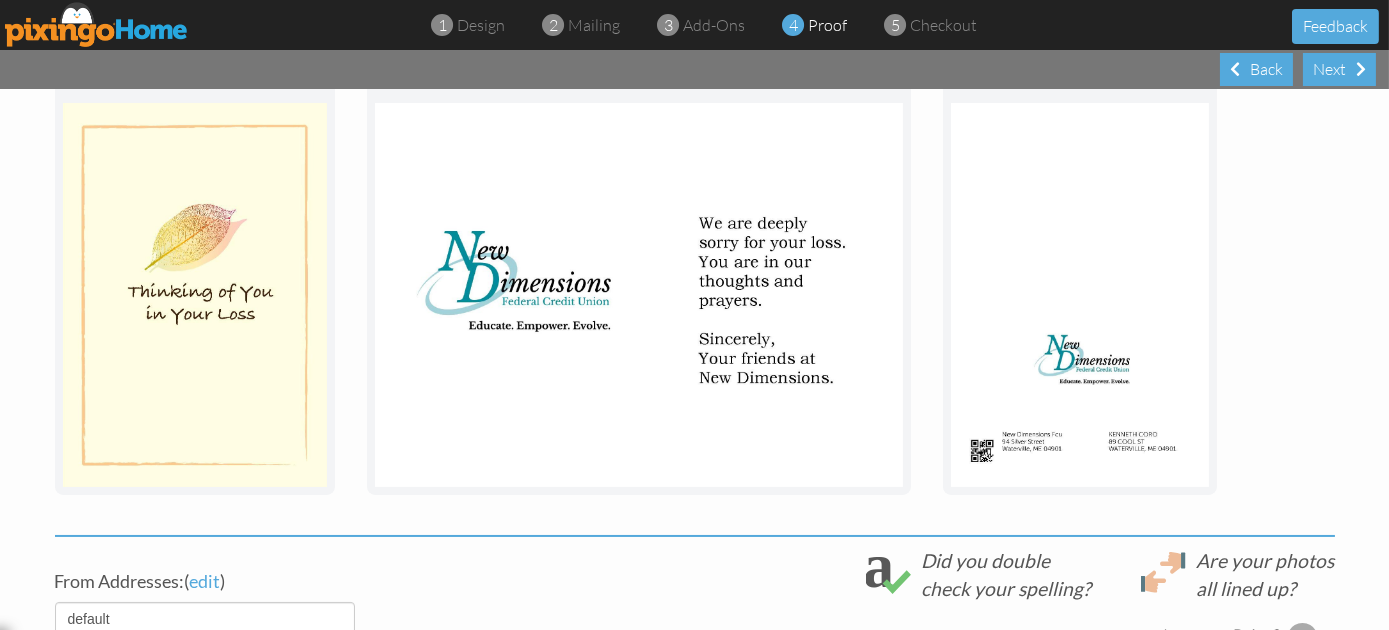 scroll, scrollTop: 500, scrollLeft: 0, axis: vertical 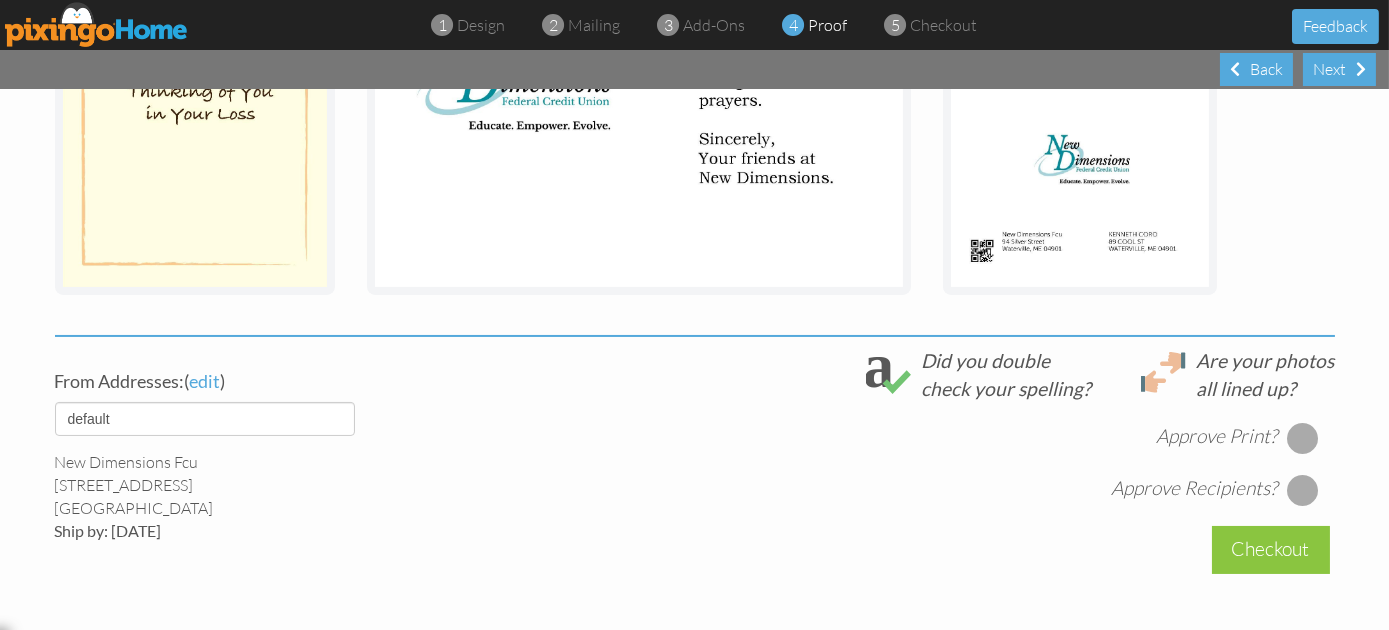 click at bounding box center [1303, 438] 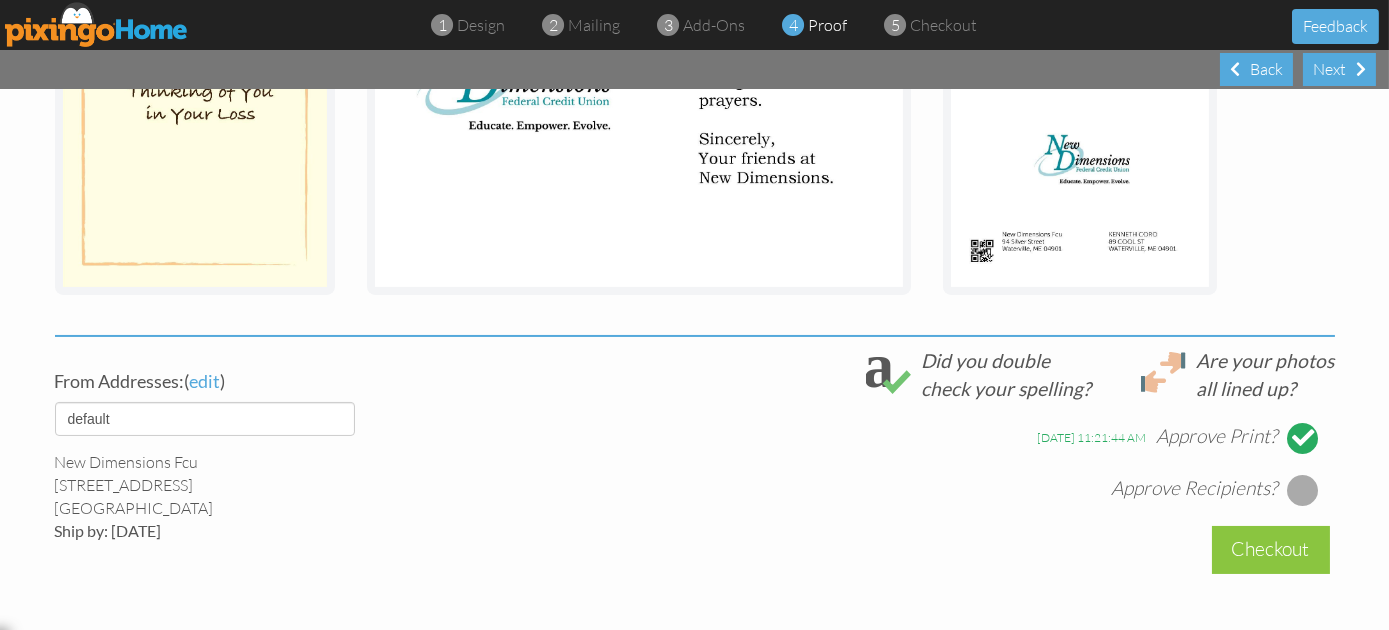 click at bounding box center [1303, 490] 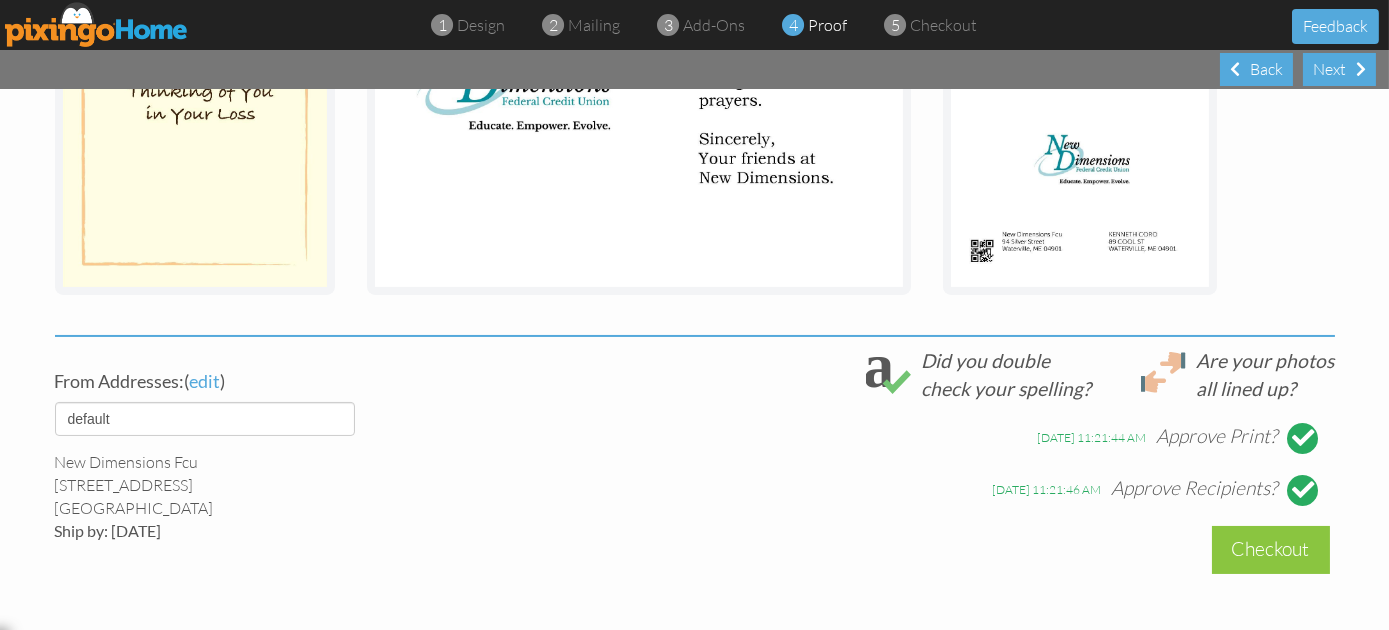 scroll, scrollTop: 709, scrollLeft: 0, axis: vertical 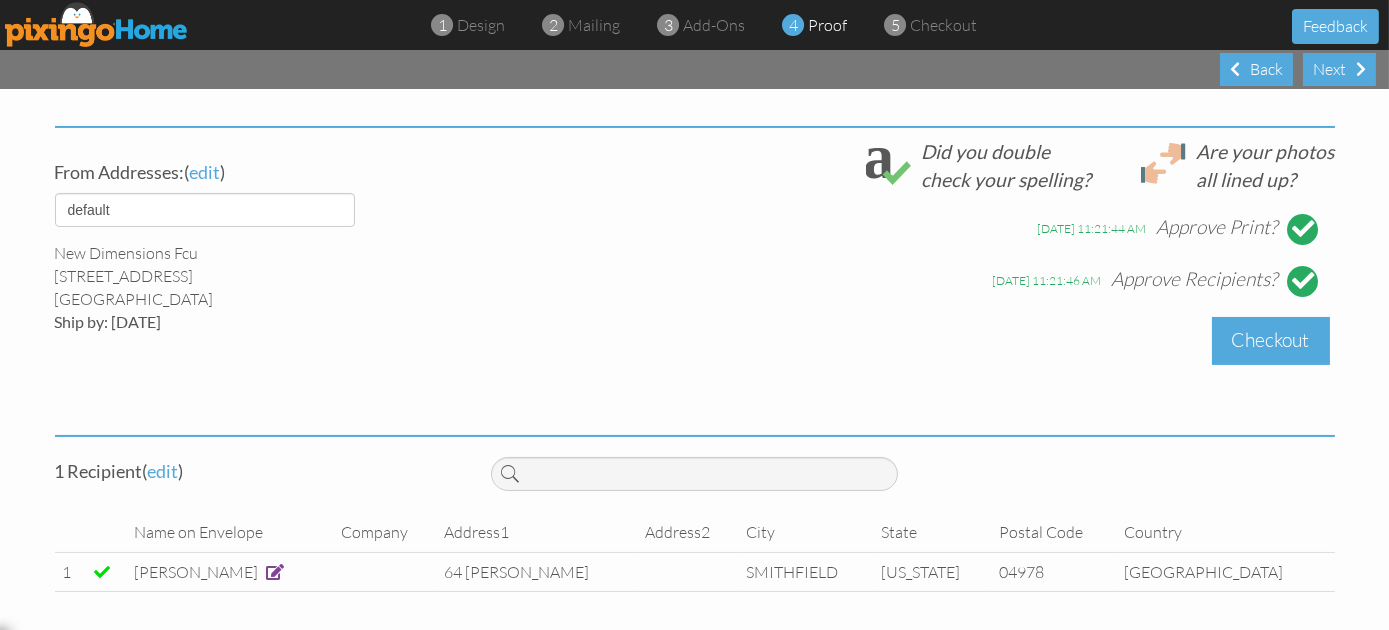 click on "Checkout" at bounding box center [1271, 340] 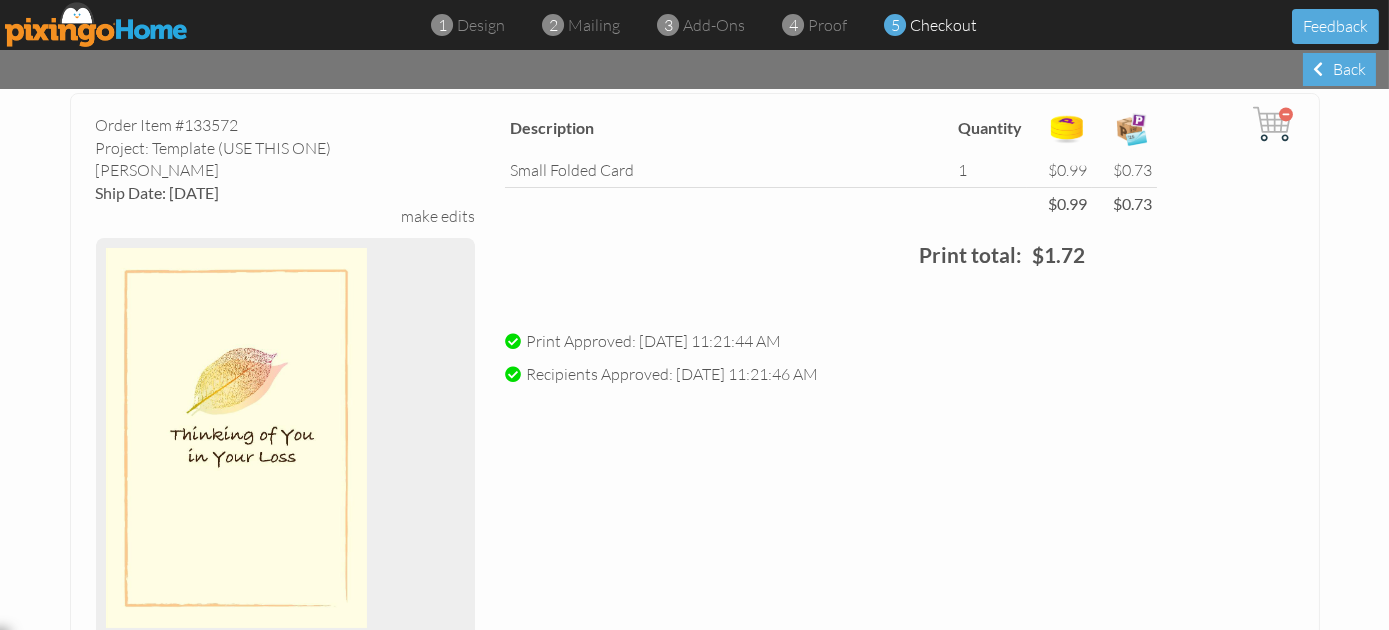 scroll, scrollTop: 656, scrollLeft: 0, axis: vertical 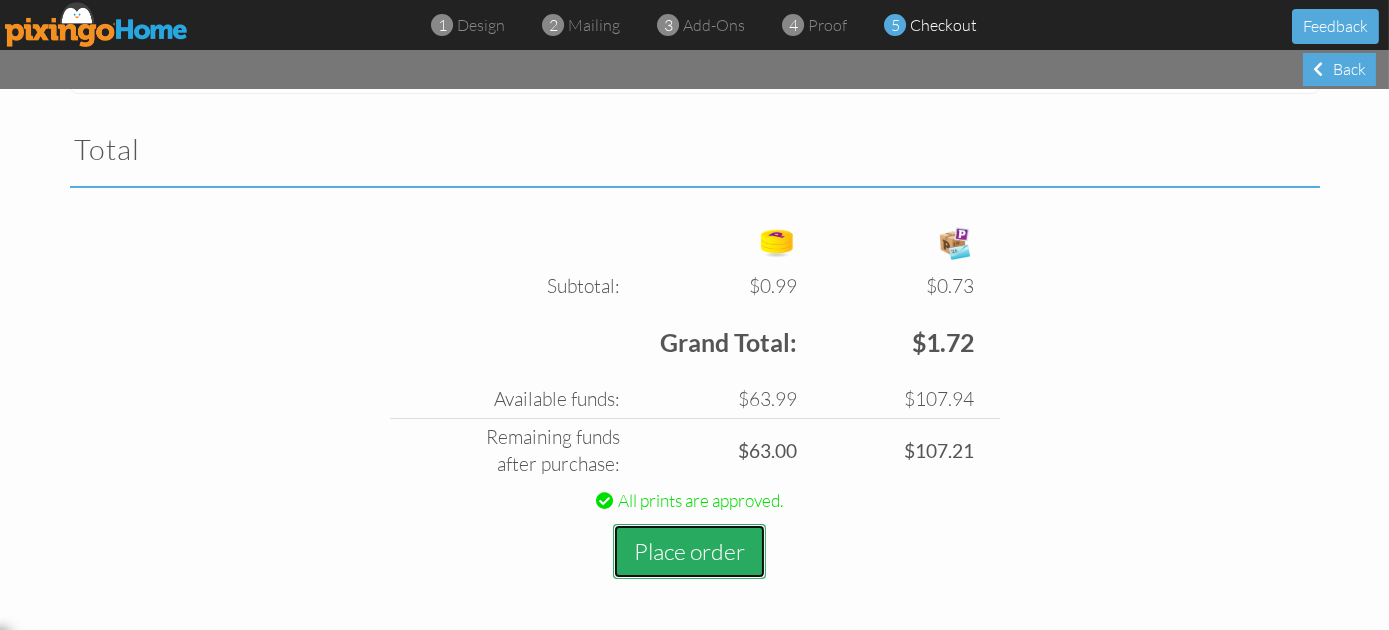 click on "Place order" at bounding box center (689, 551) 